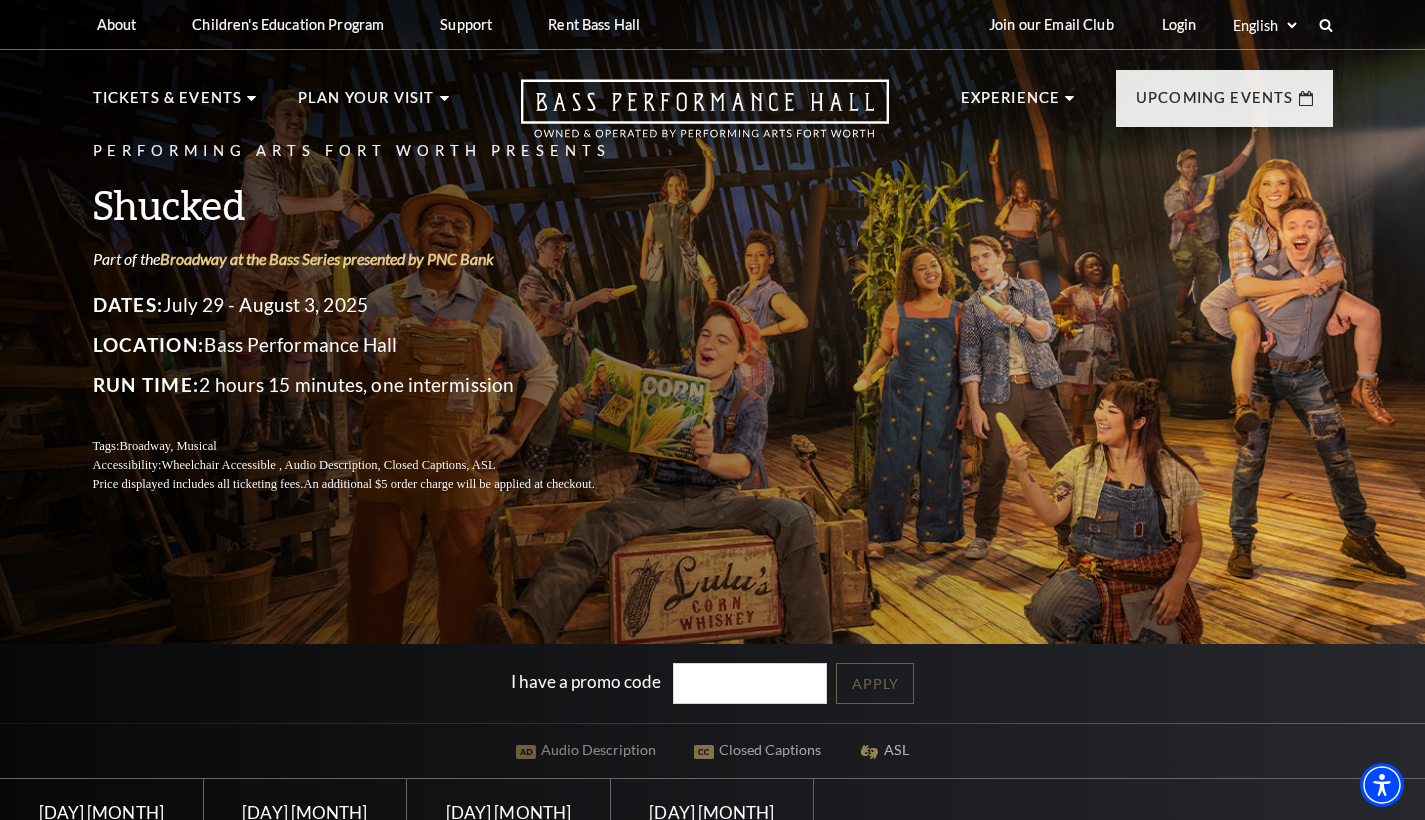 scroll, scrollTop: 0, scrollLeft: 0, axis: both 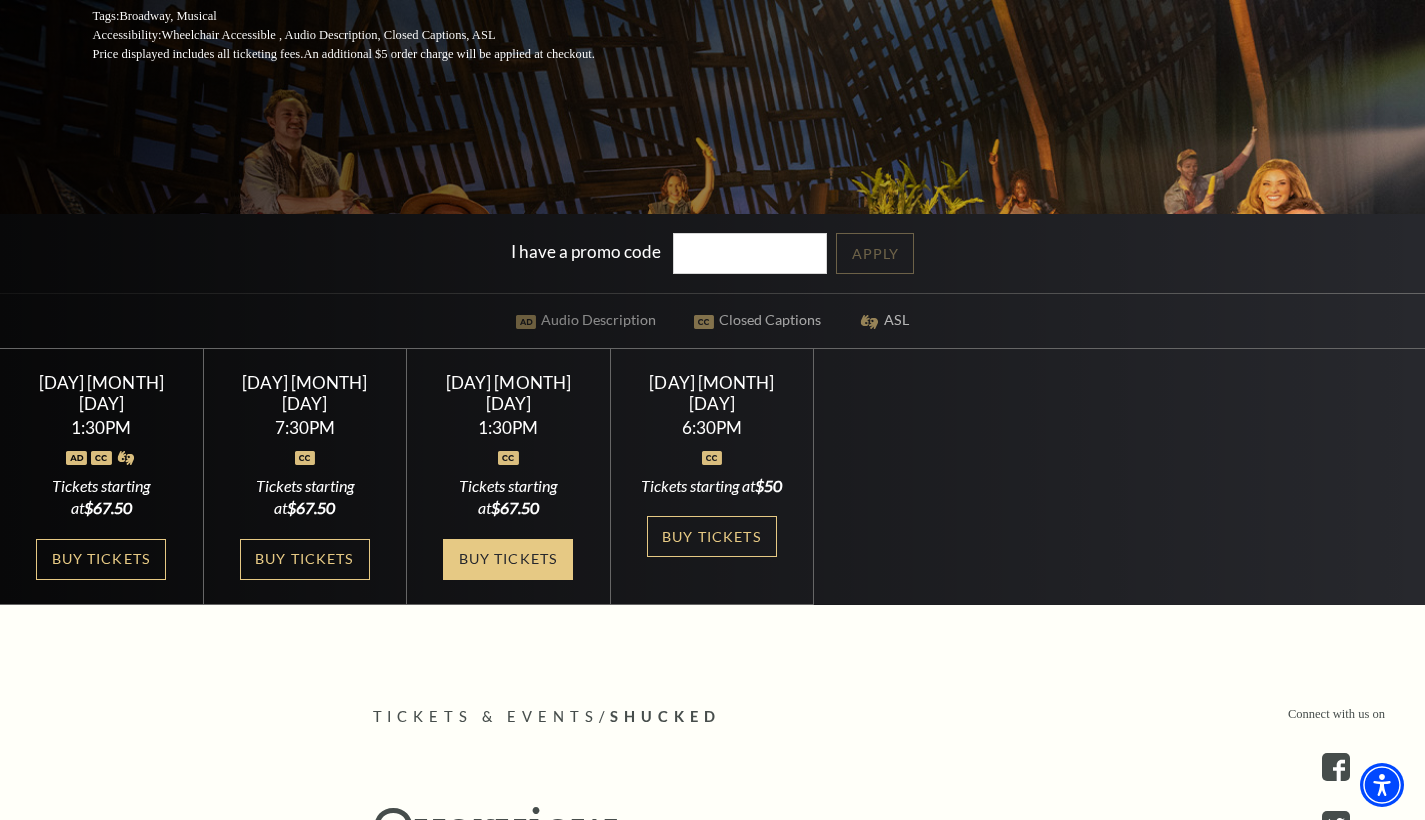 click on "Buy Tickets" at bounding box center [508, 559] 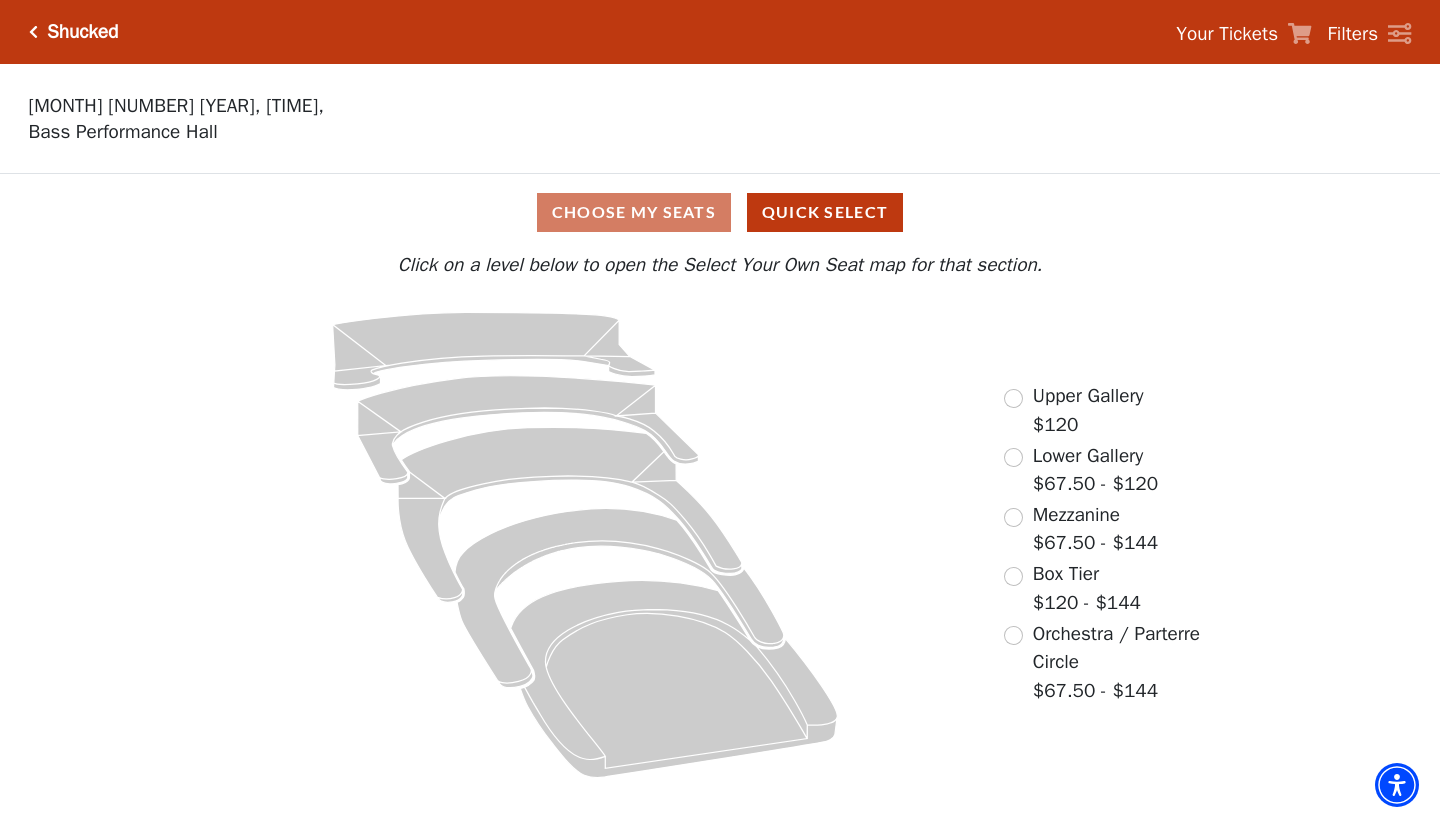 scroll, scrollTop: 0, scrollLeft: 0, axis: both 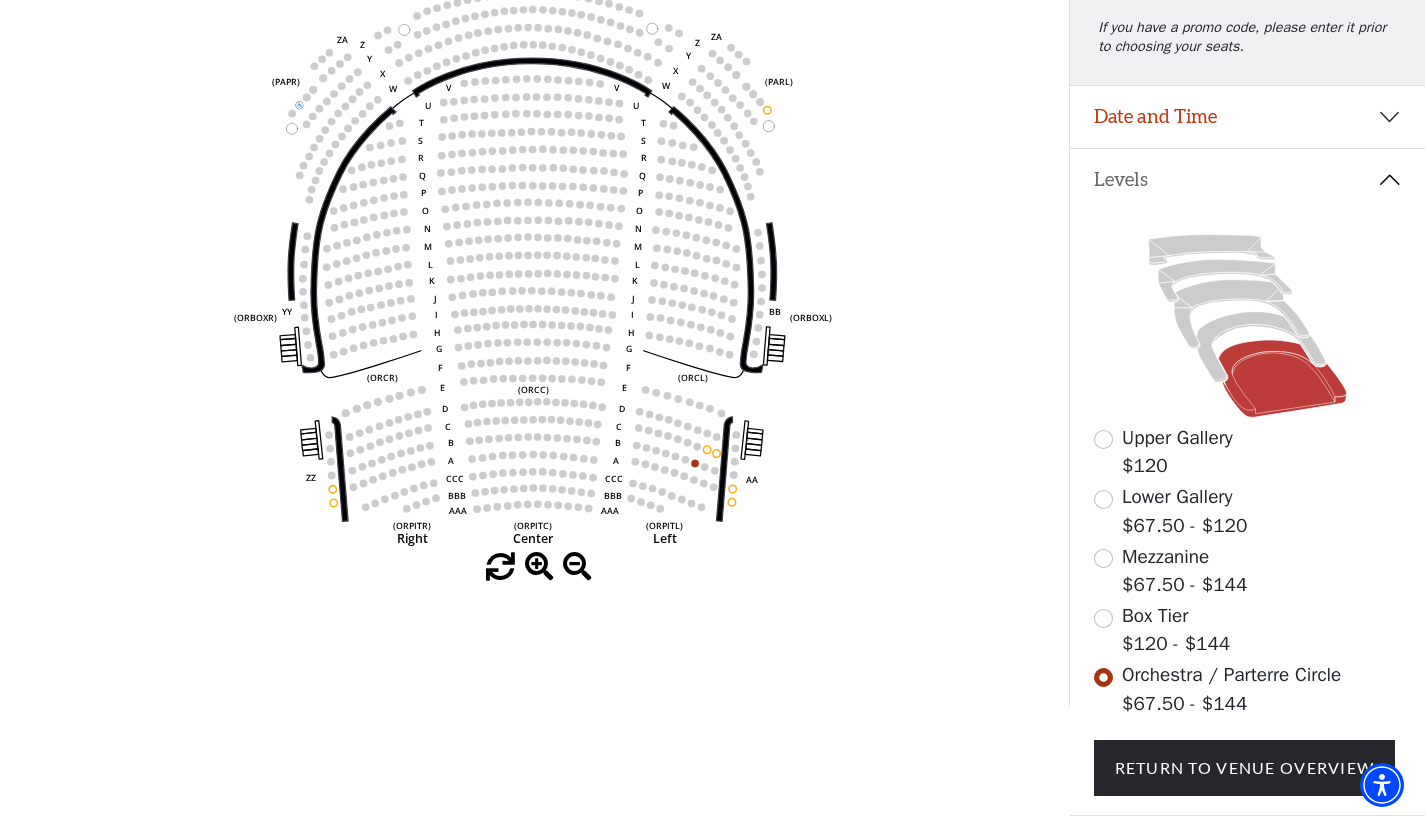 click at bounding box center (1103, 618) 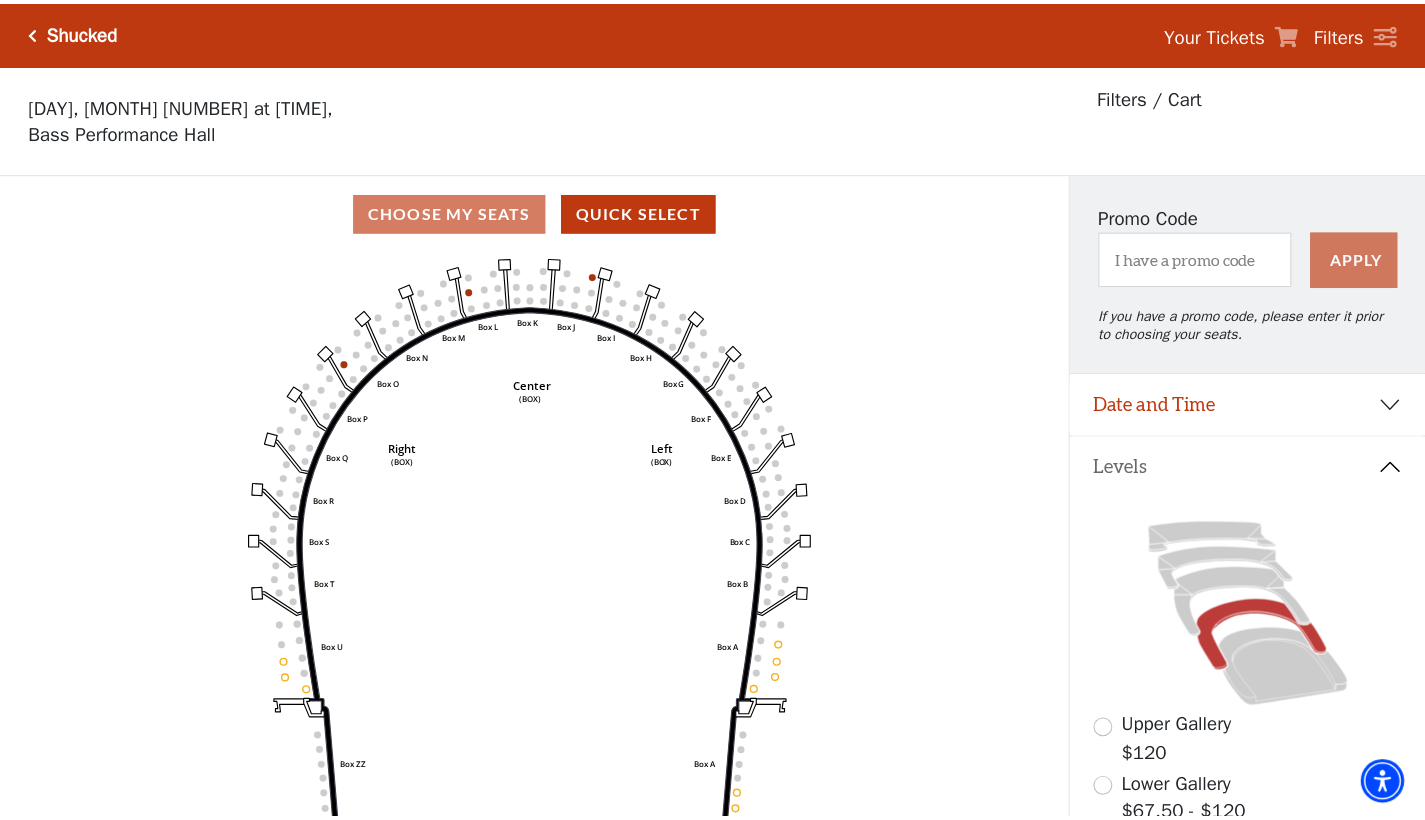 scroll, scrollTop: 93, scrollLeft: 0, axis: vertical 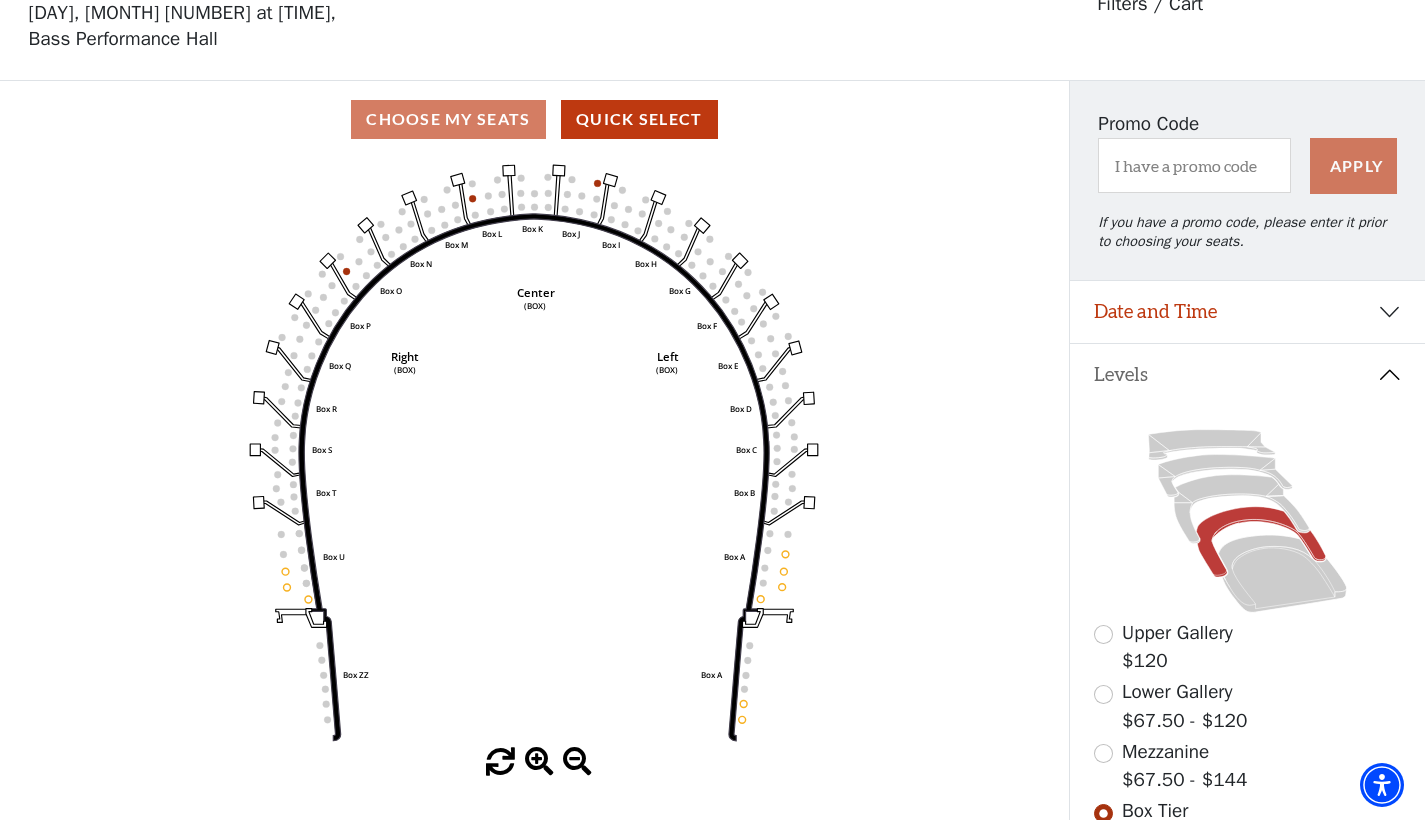 click on "Left   (BOX)   Right   (BOX)   Center   (BOX)   Box ZZ   Box U   Box T   Box S   Box R   Box Q   Box P   Box O   Box N   Box M   Box L   Box A   Box A   Box B   Box C   Box D   Box E   Box F   Box G   Box H   Box I   Box J   Box K" 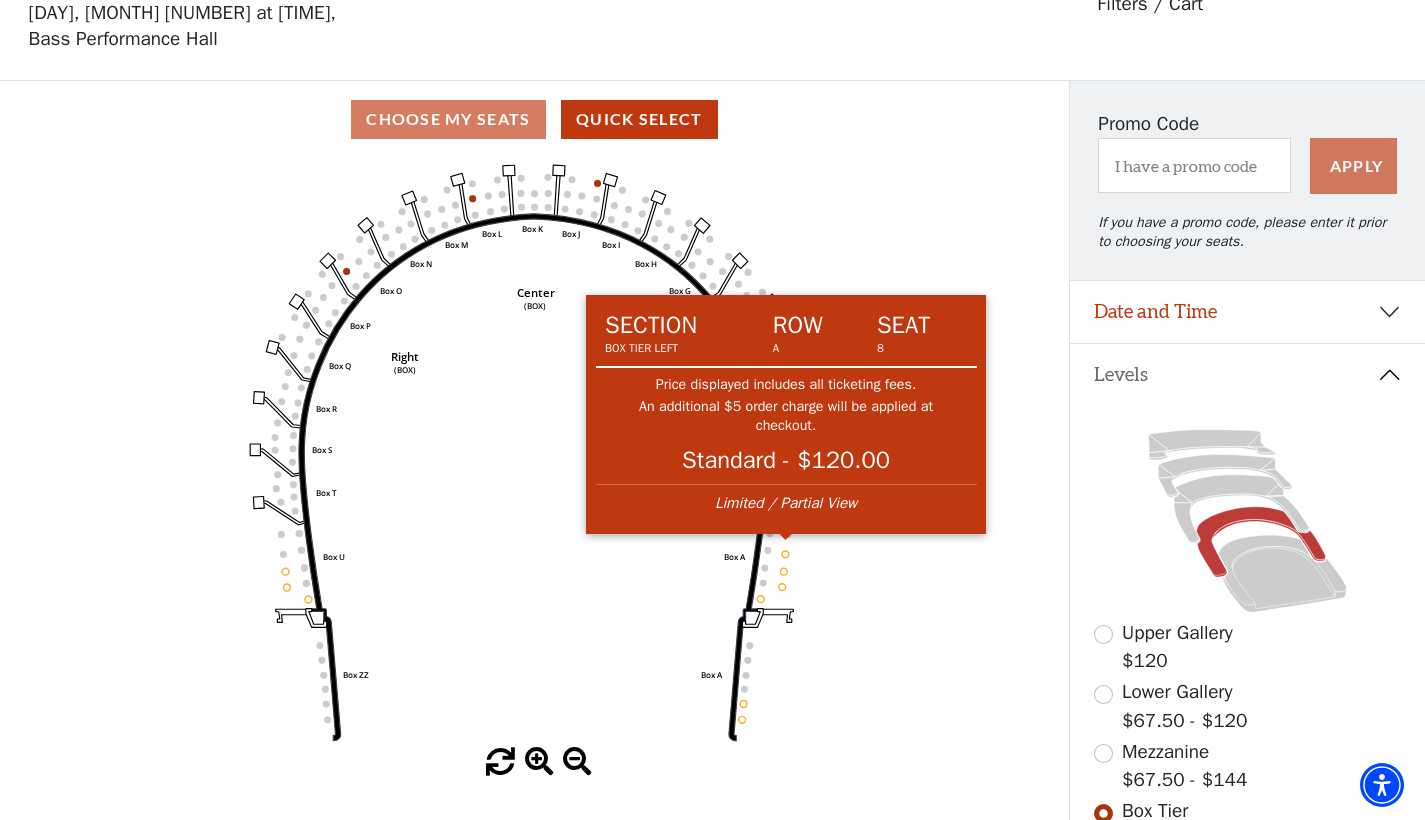 click 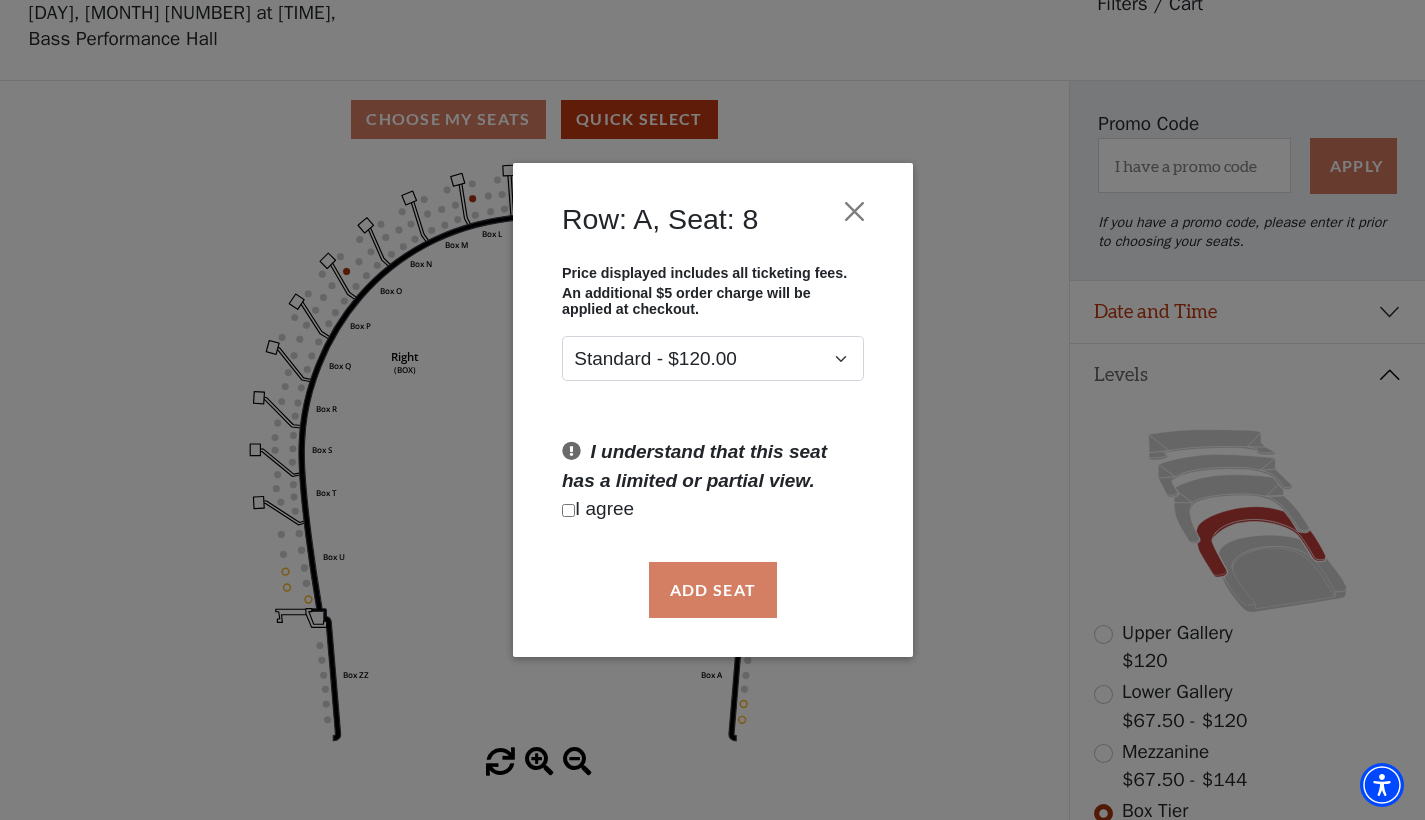 click at bounding box center [568, 510] 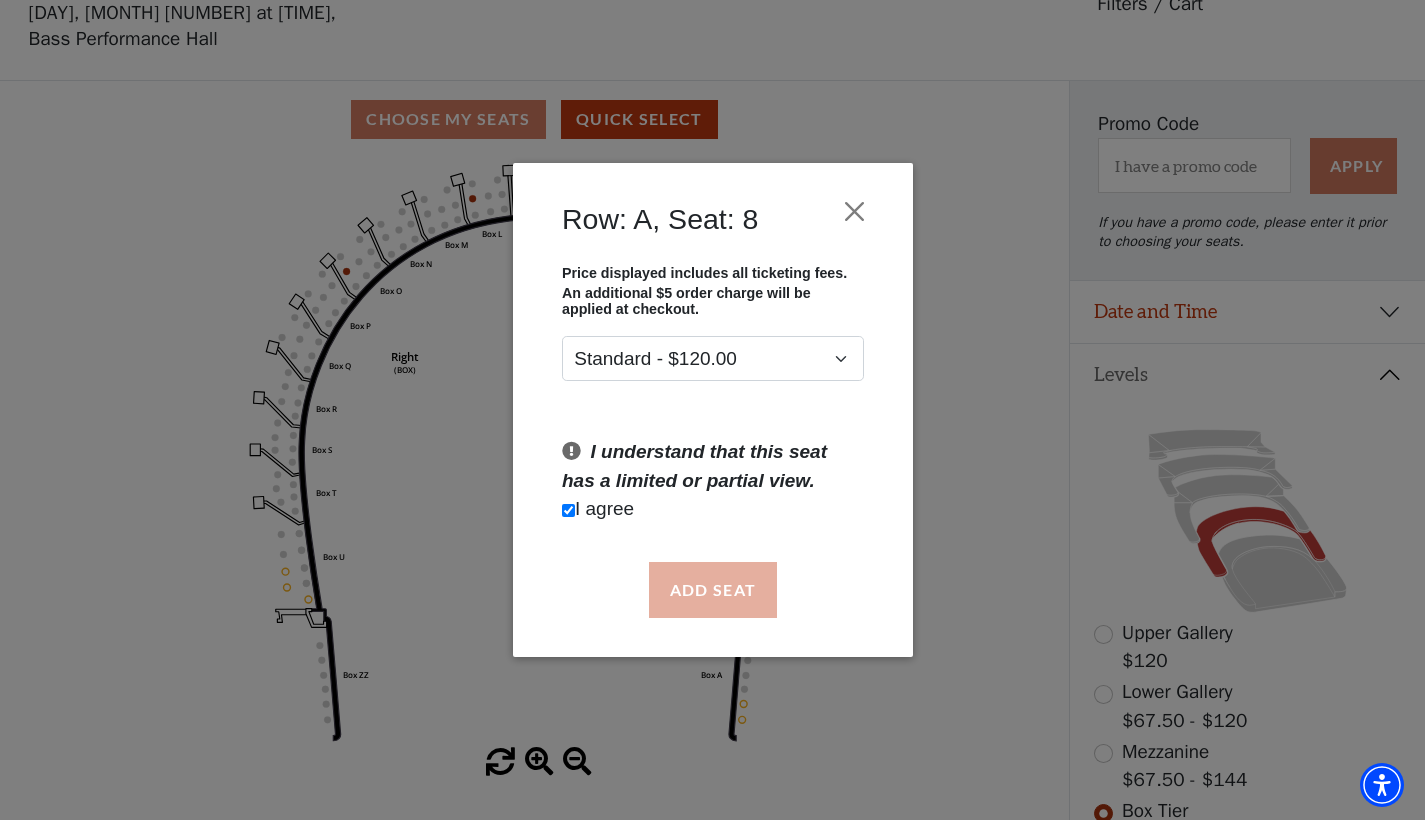 click on "Add Seat" at bounding box center [712, 590] 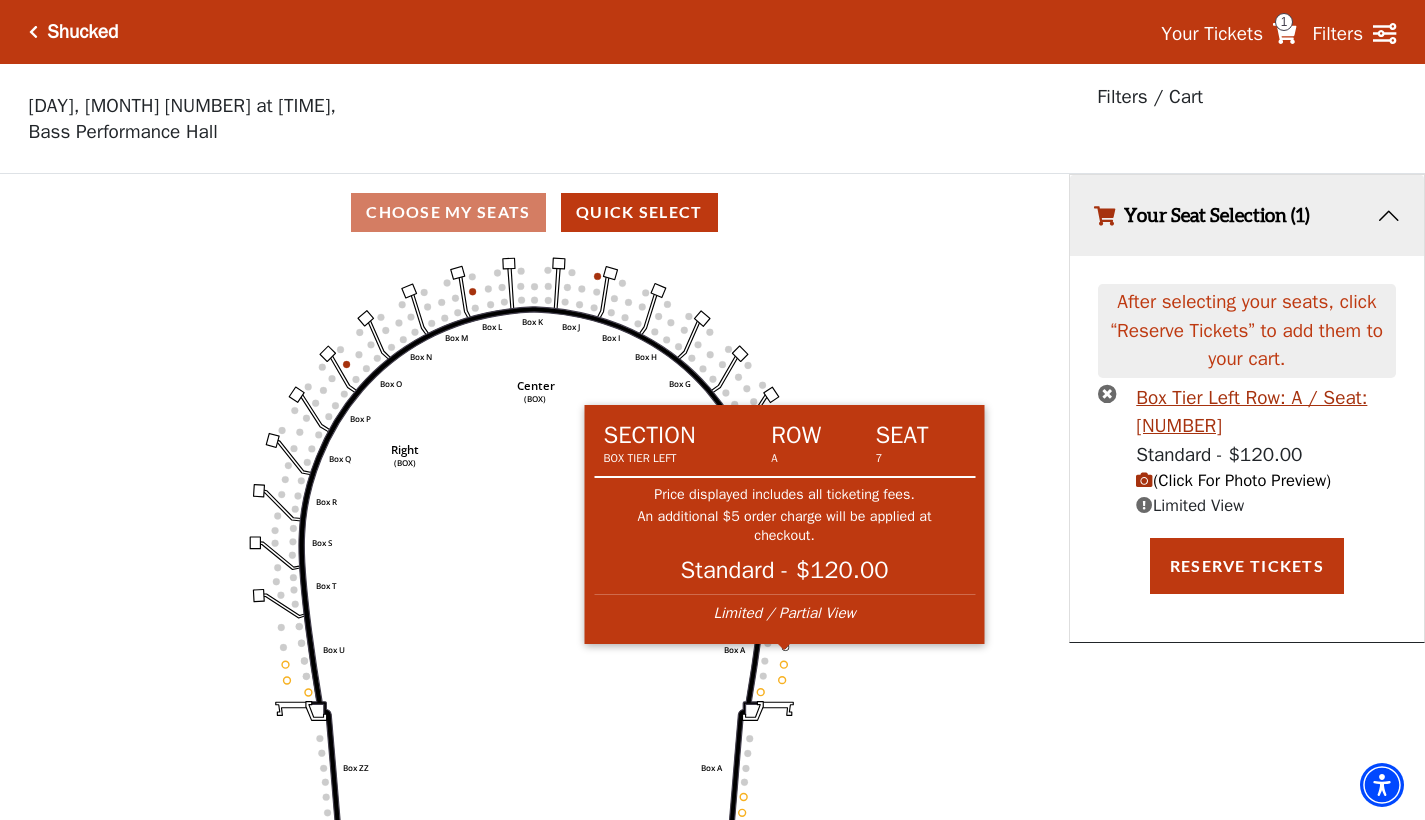click 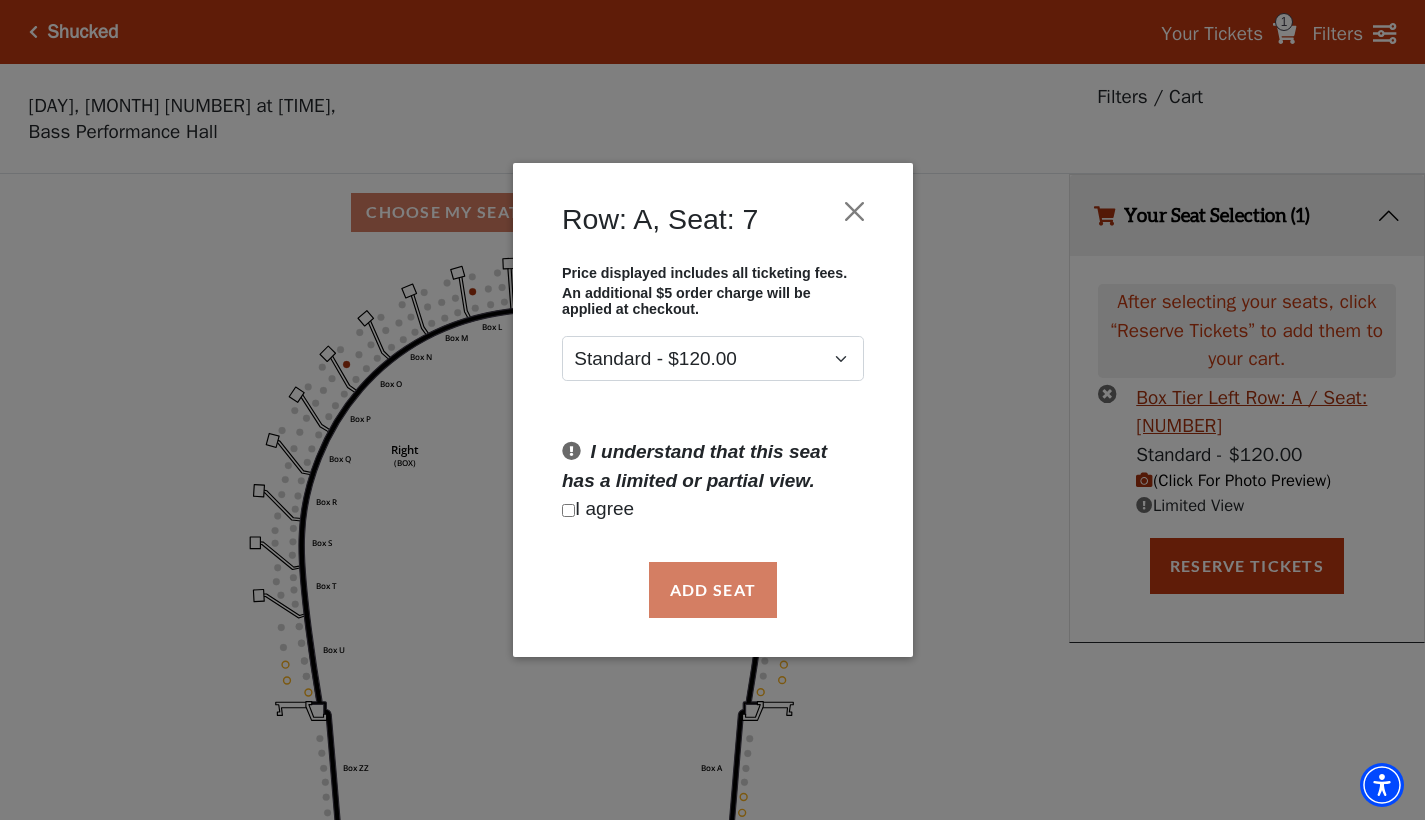 click at bounding box center (568, 510) 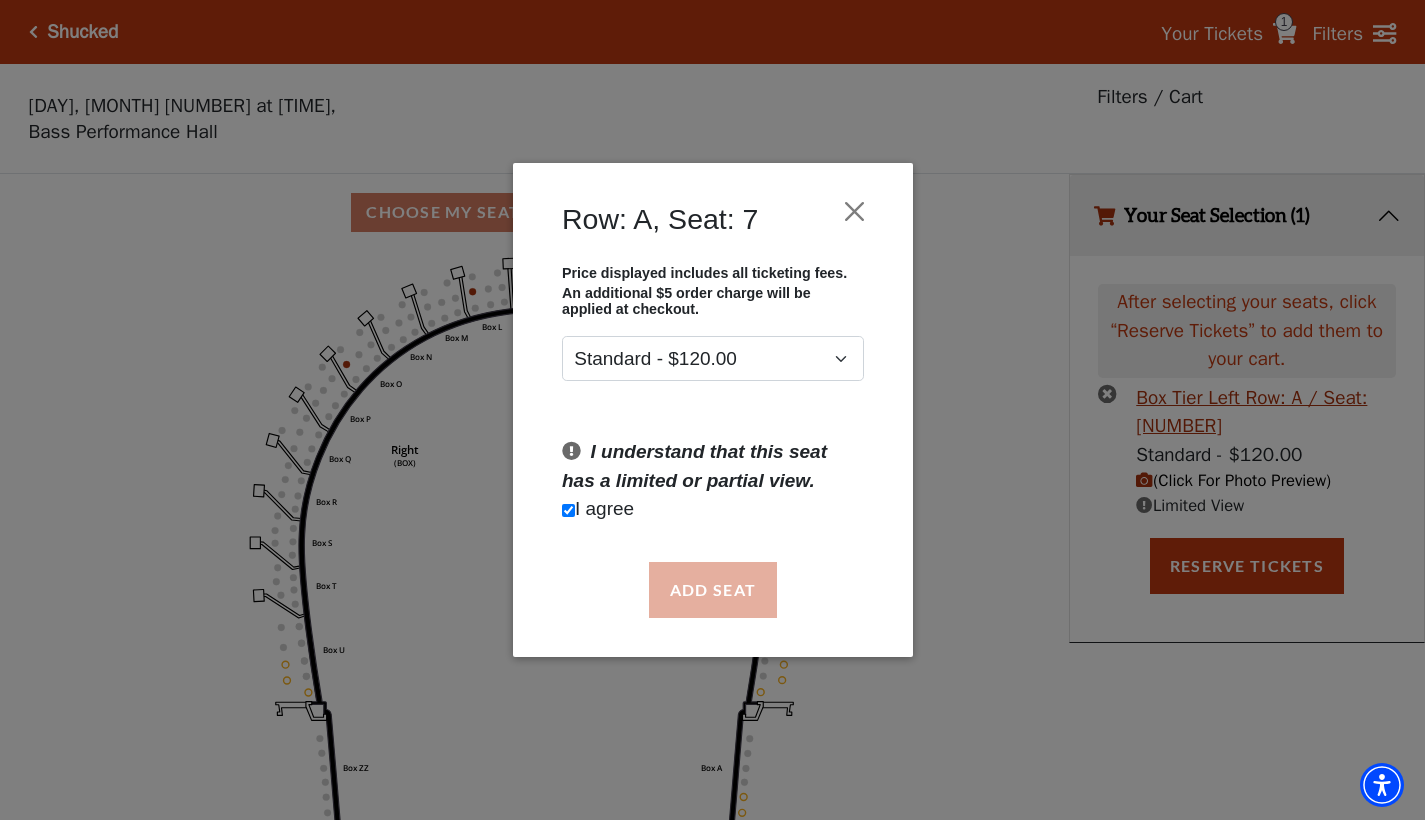 click on "Add Seat" at bounding box center (712, 590) 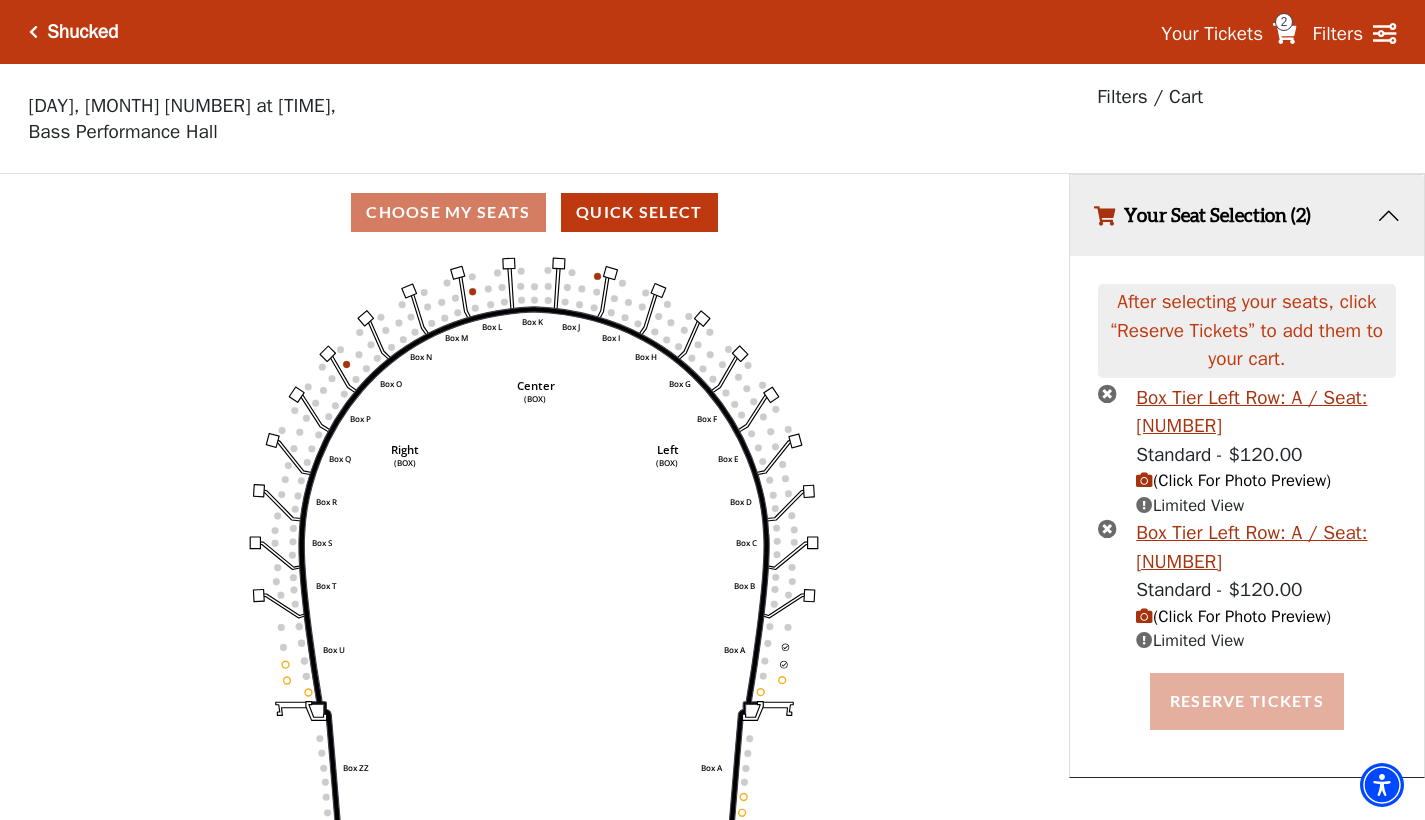 click on "Reserve Tickets" at bounding box center (1247, 701) 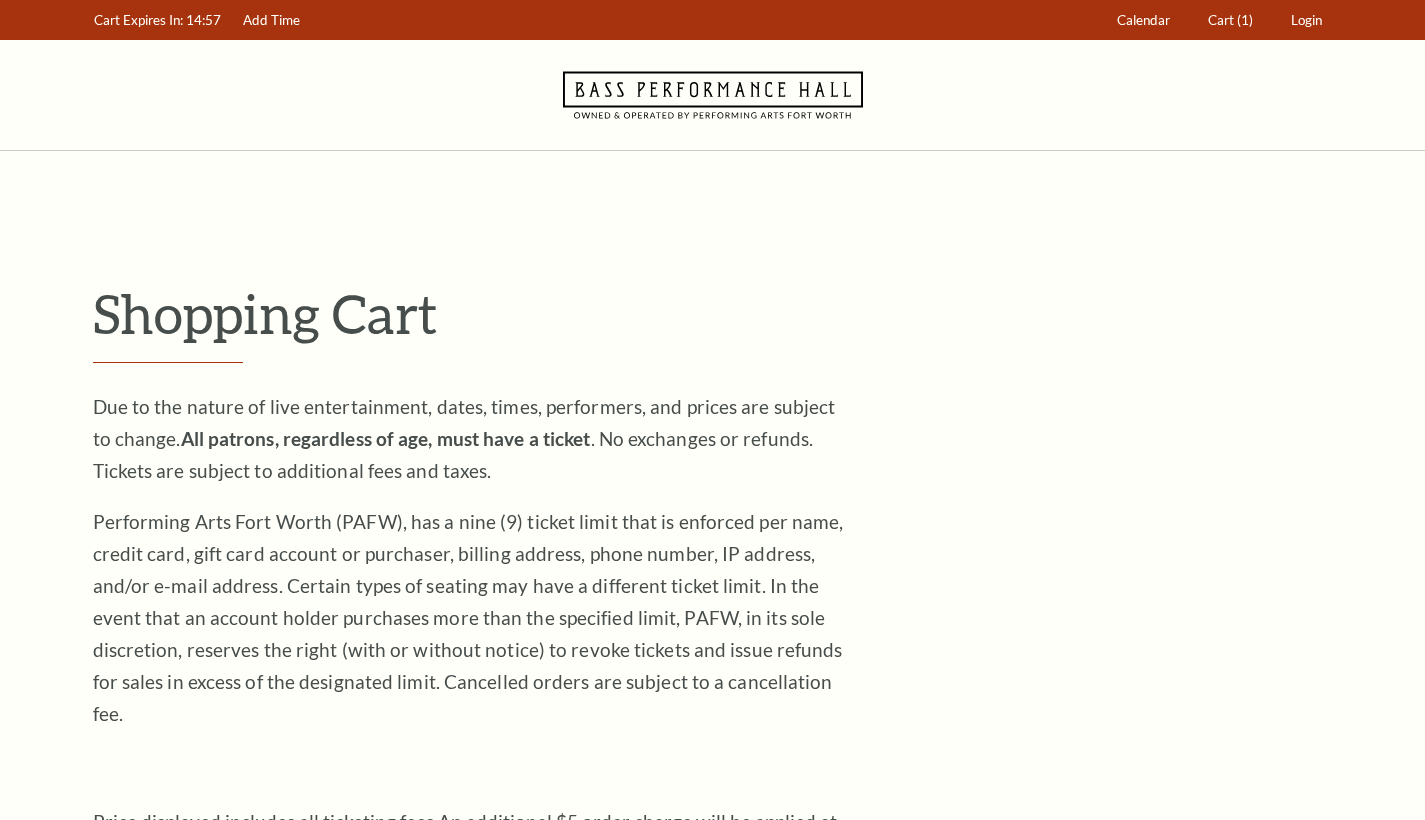 scroll, scrollTop: 0, scrollLeft: 0, axis: both 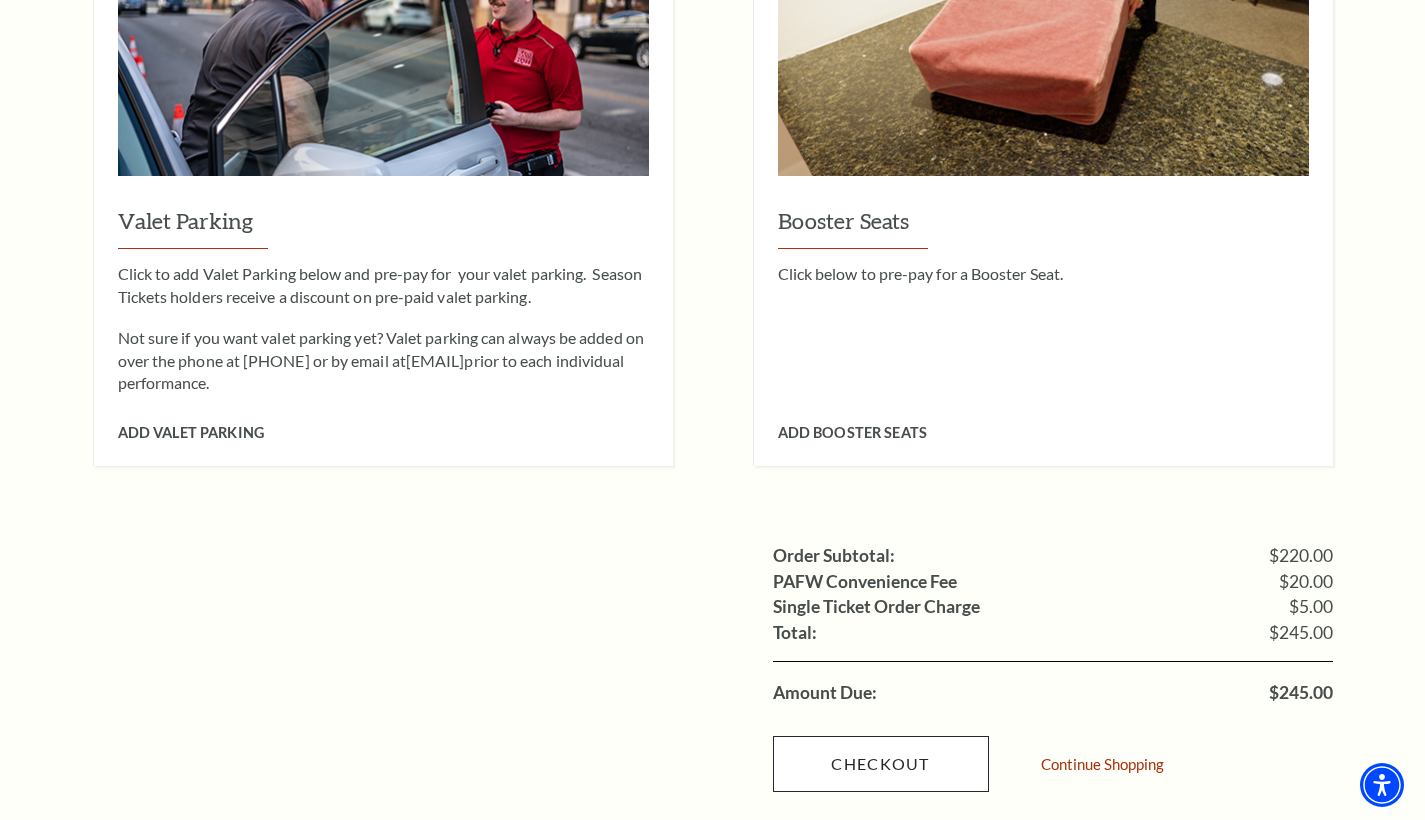 click on "Checkout" at bounding box center [881, 764] 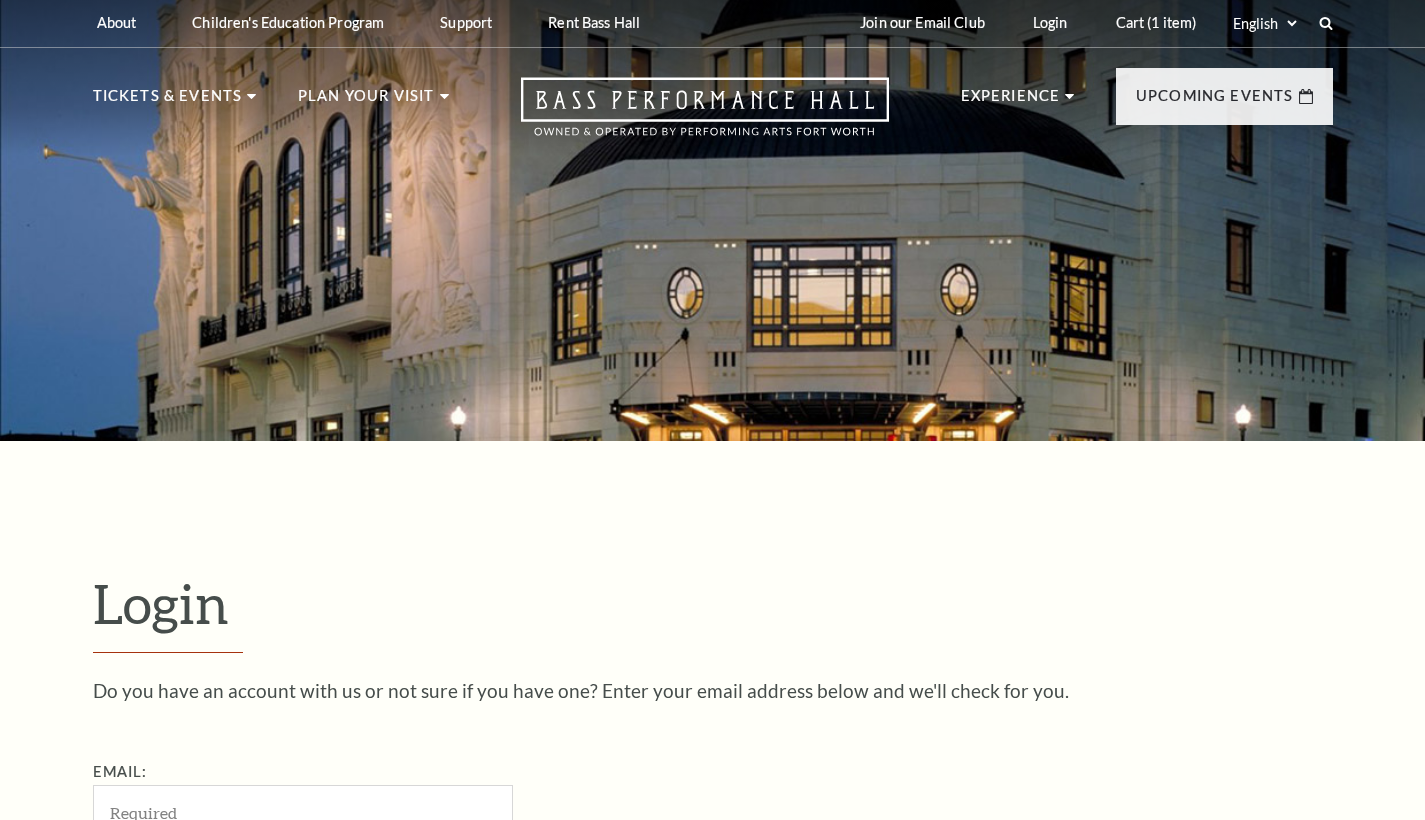 scroll, scrollTop: 2, scrollLeft: 0, axis: vertical 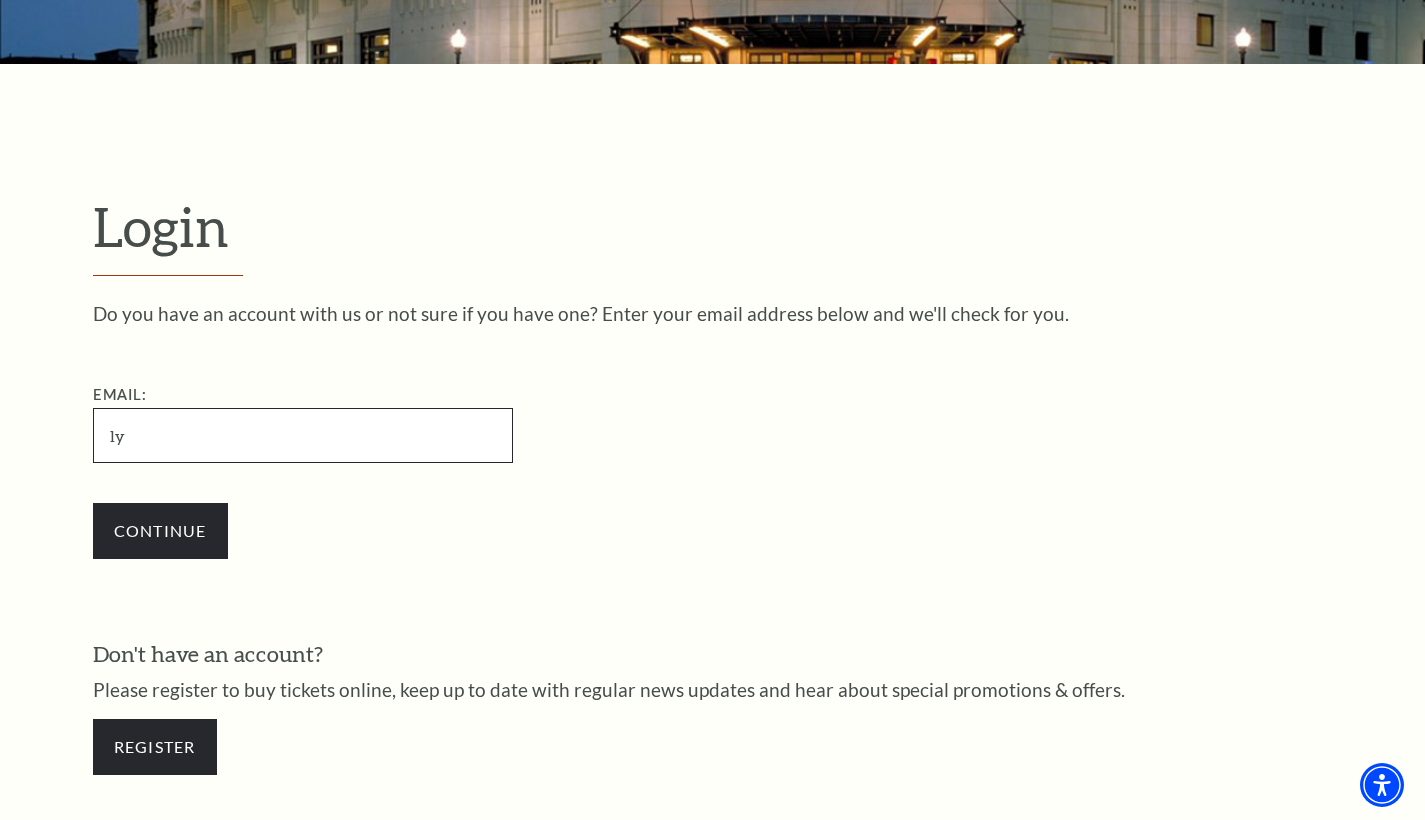 type on "Lynsey@lcbdiagnostic.com" 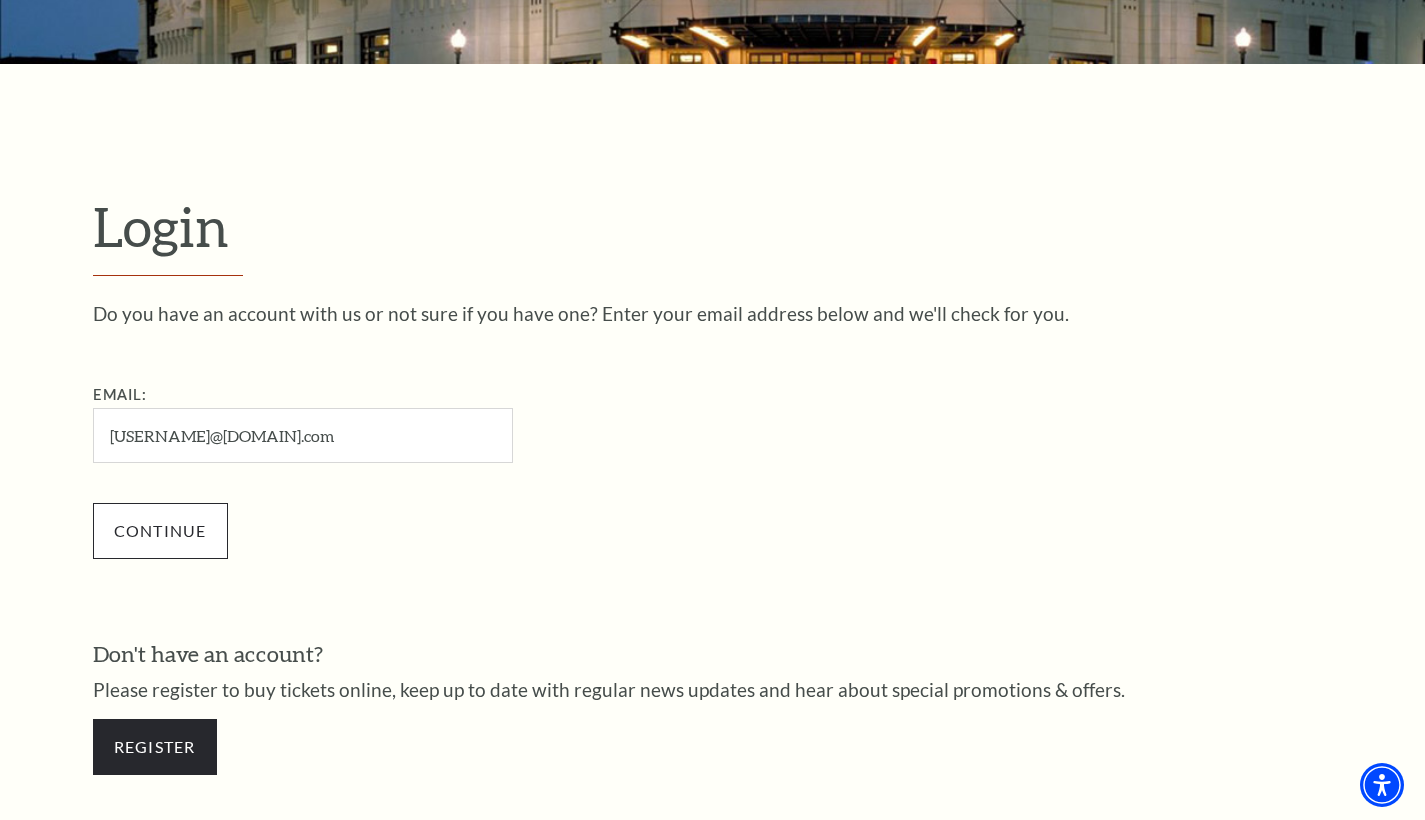 click on "Continue" at bounding box center [160, 531] 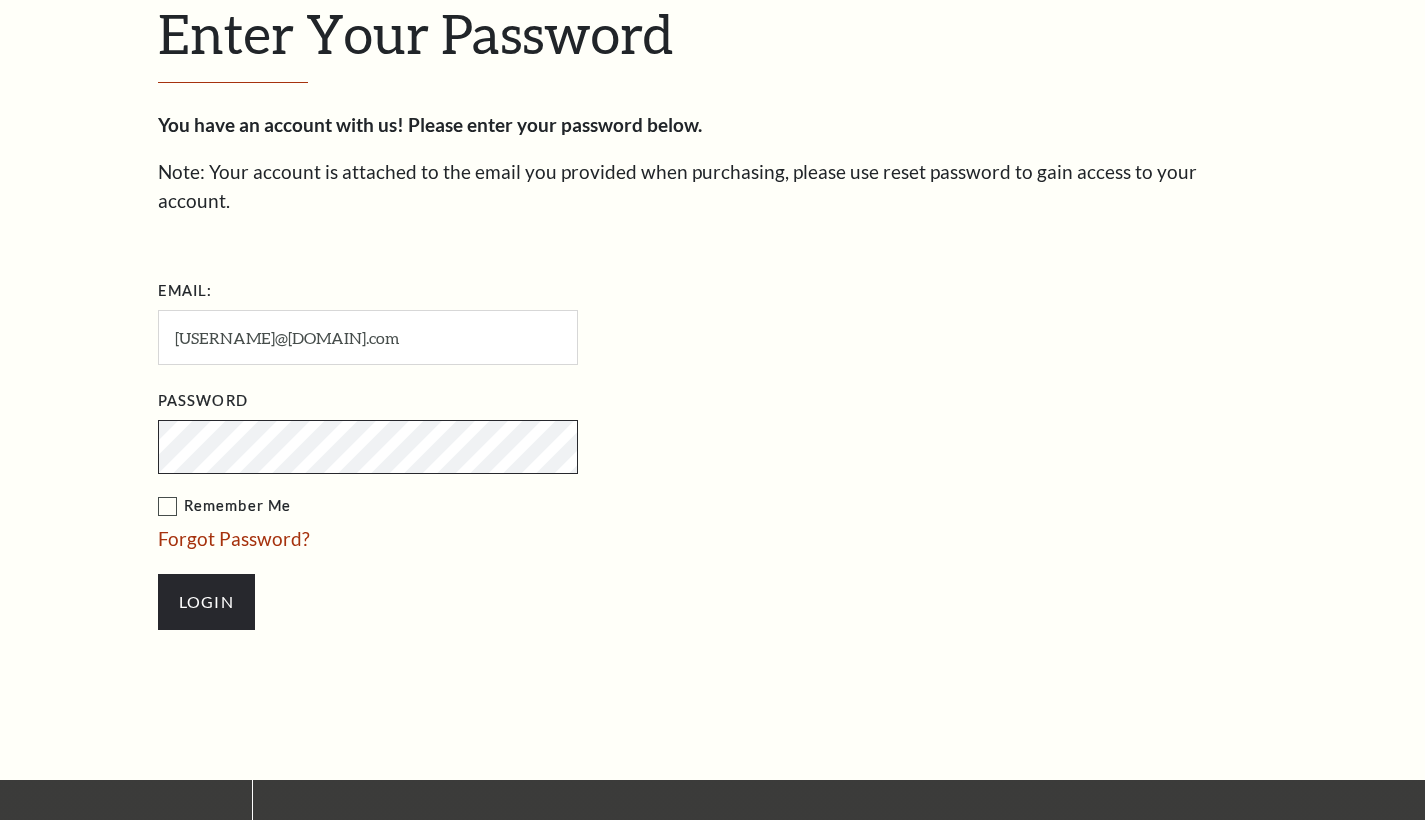 scroll, scrollTop: 0, scrollLeft: 0, axis: both 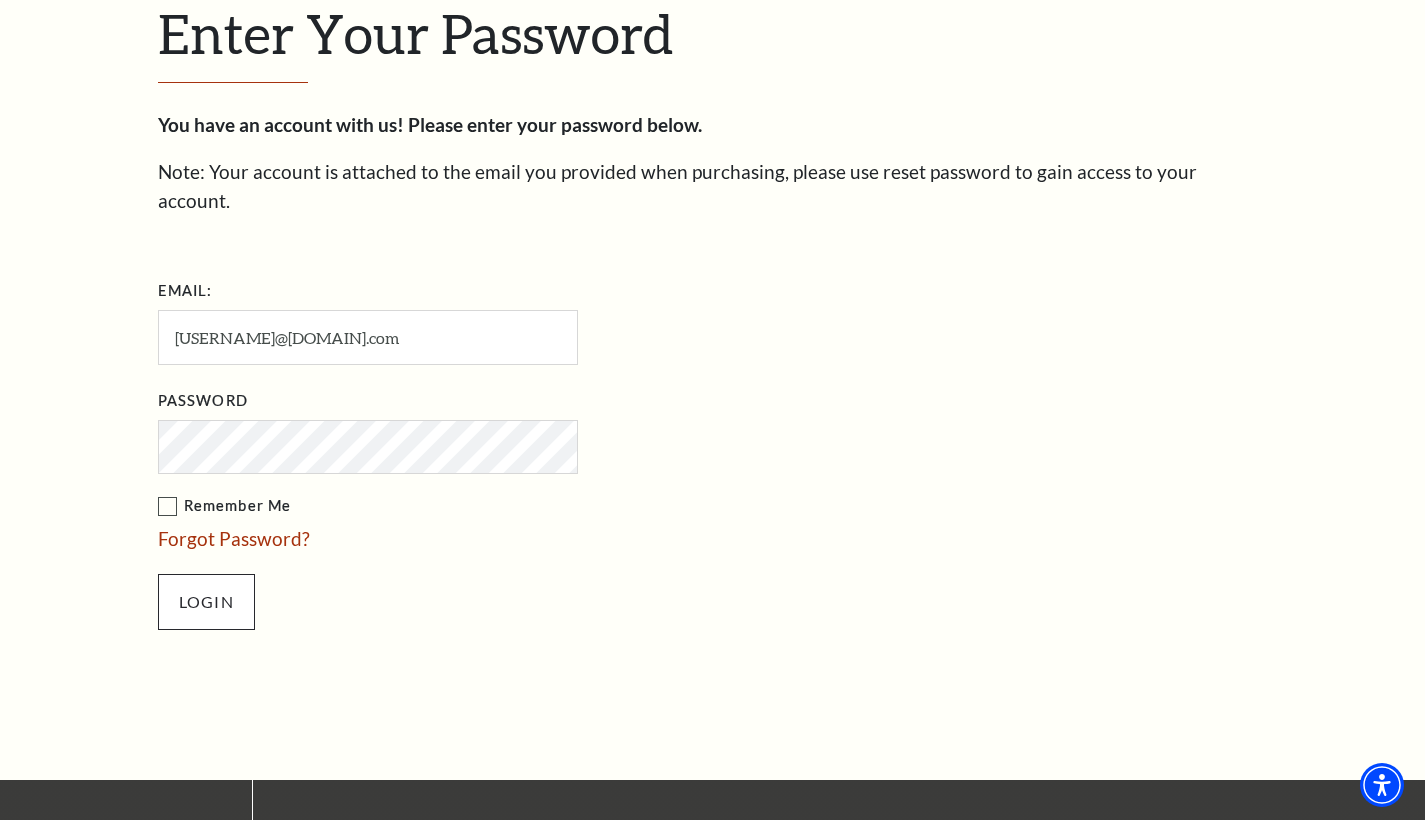 click on "Login" at bounding box center [206, 602] 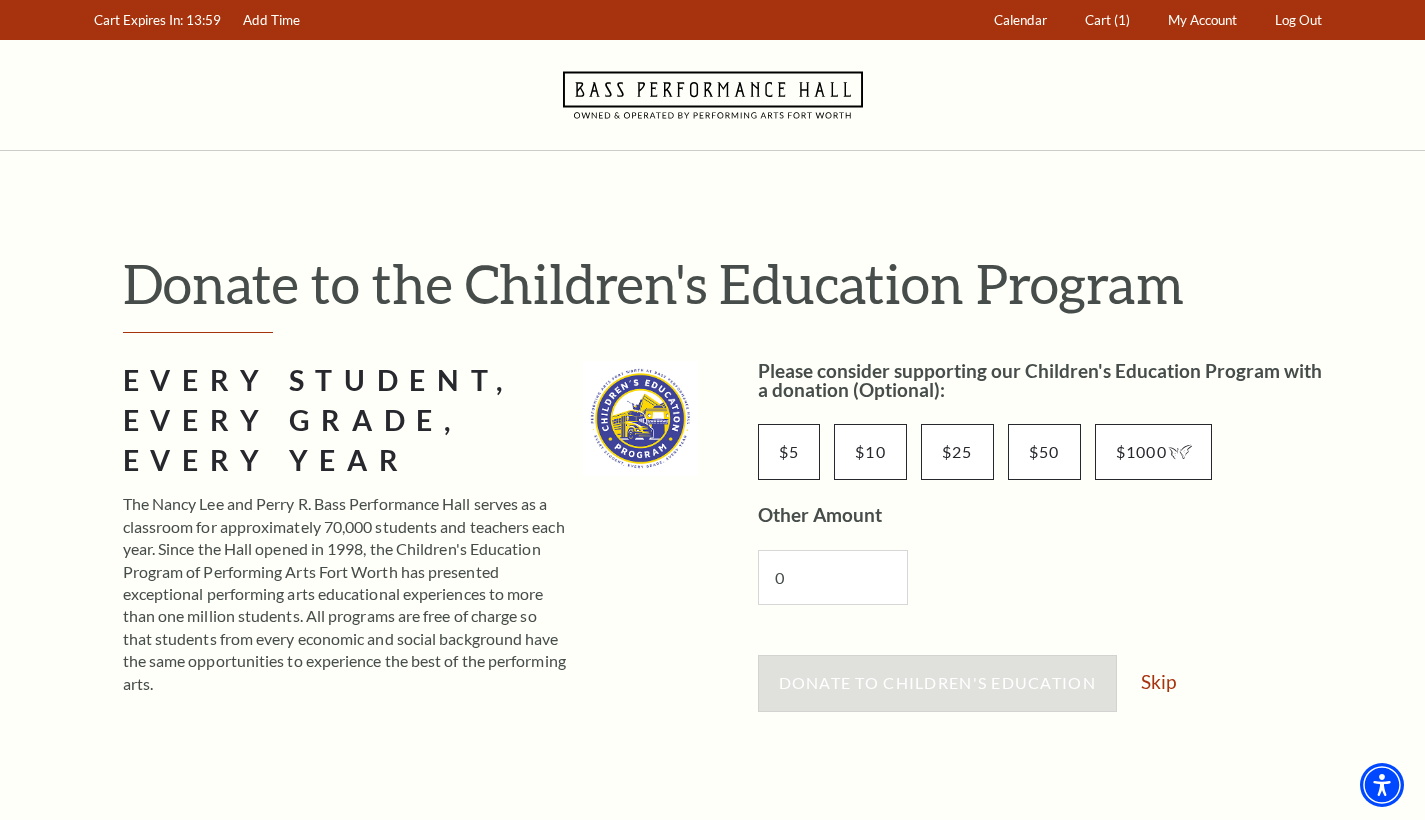 scroll, scrollTop: 361, scrollLeft: 0, axis: vertical 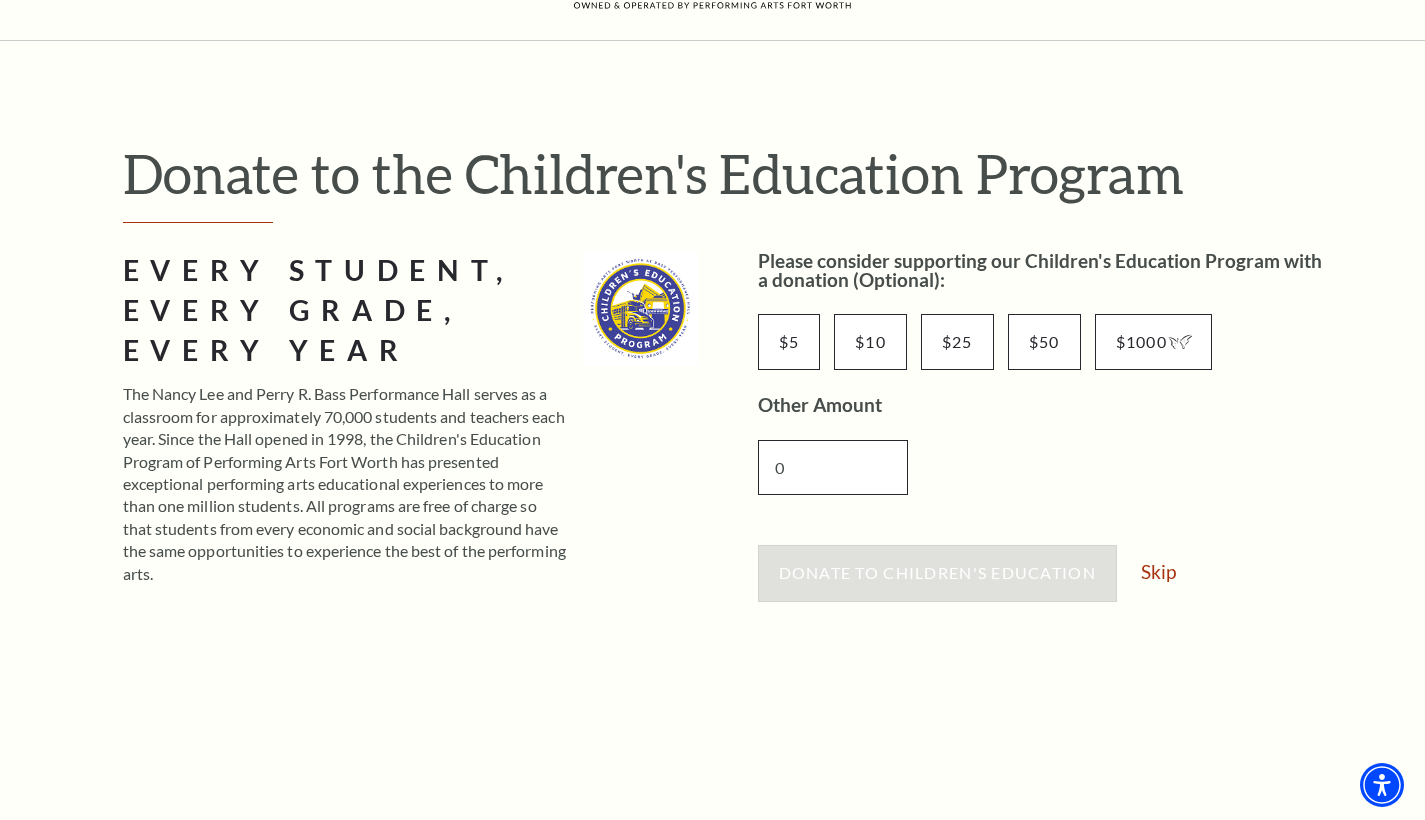 click on "0" at bounding box center (833, 467) 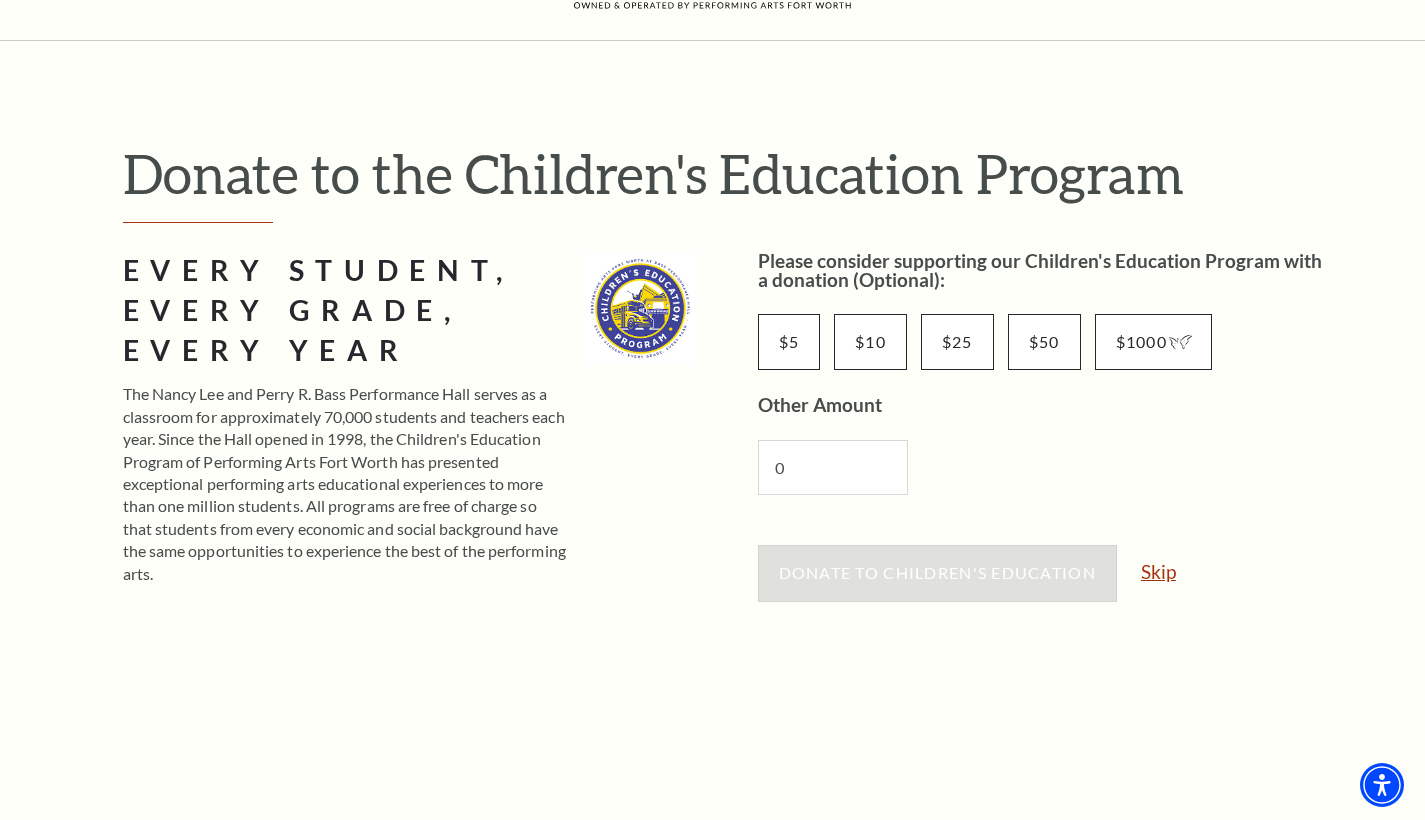 click on "Skip" at bounding box center (1158, 571) 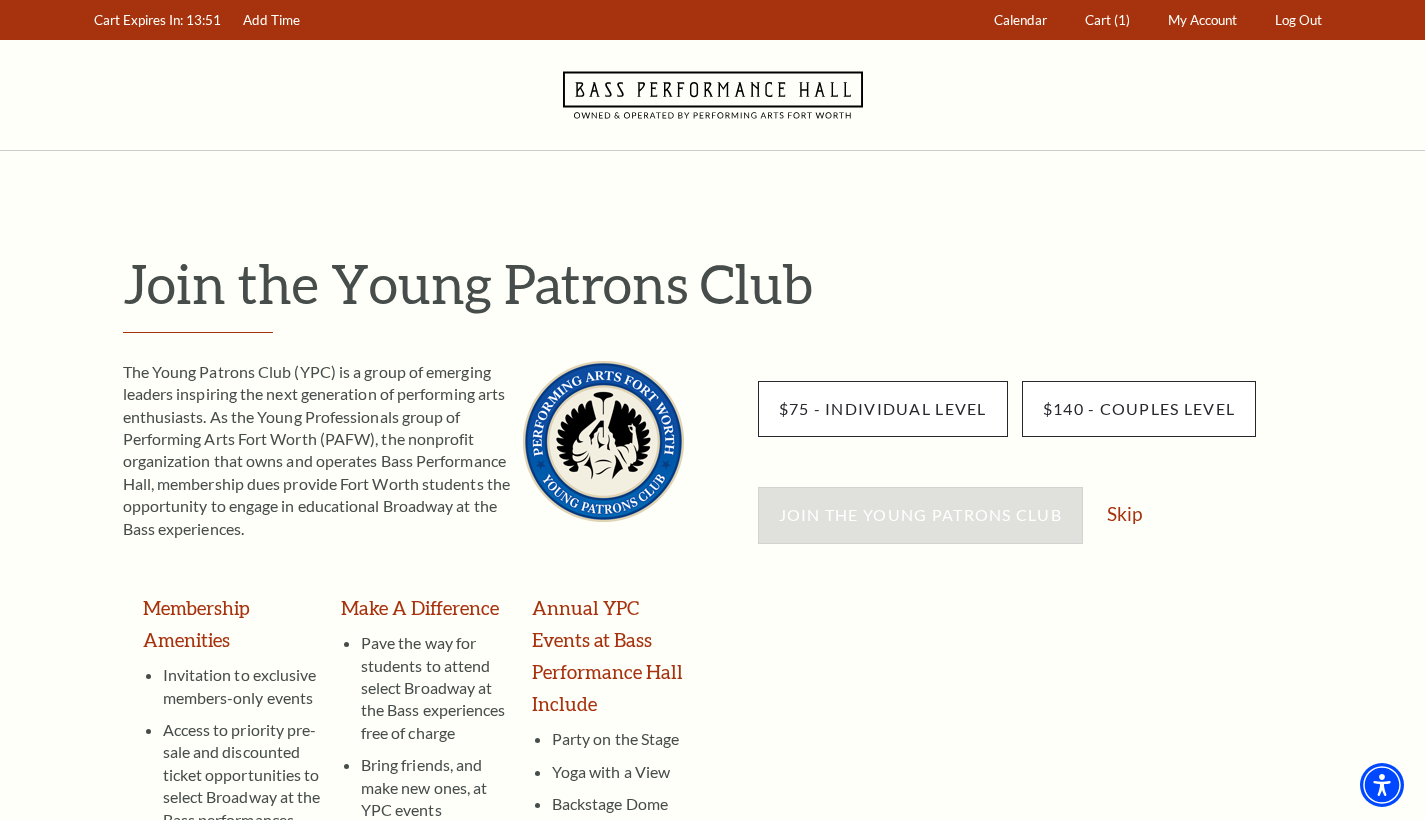 scroll, scrollTop: 565, scrollLeft: 0, axis: vertical 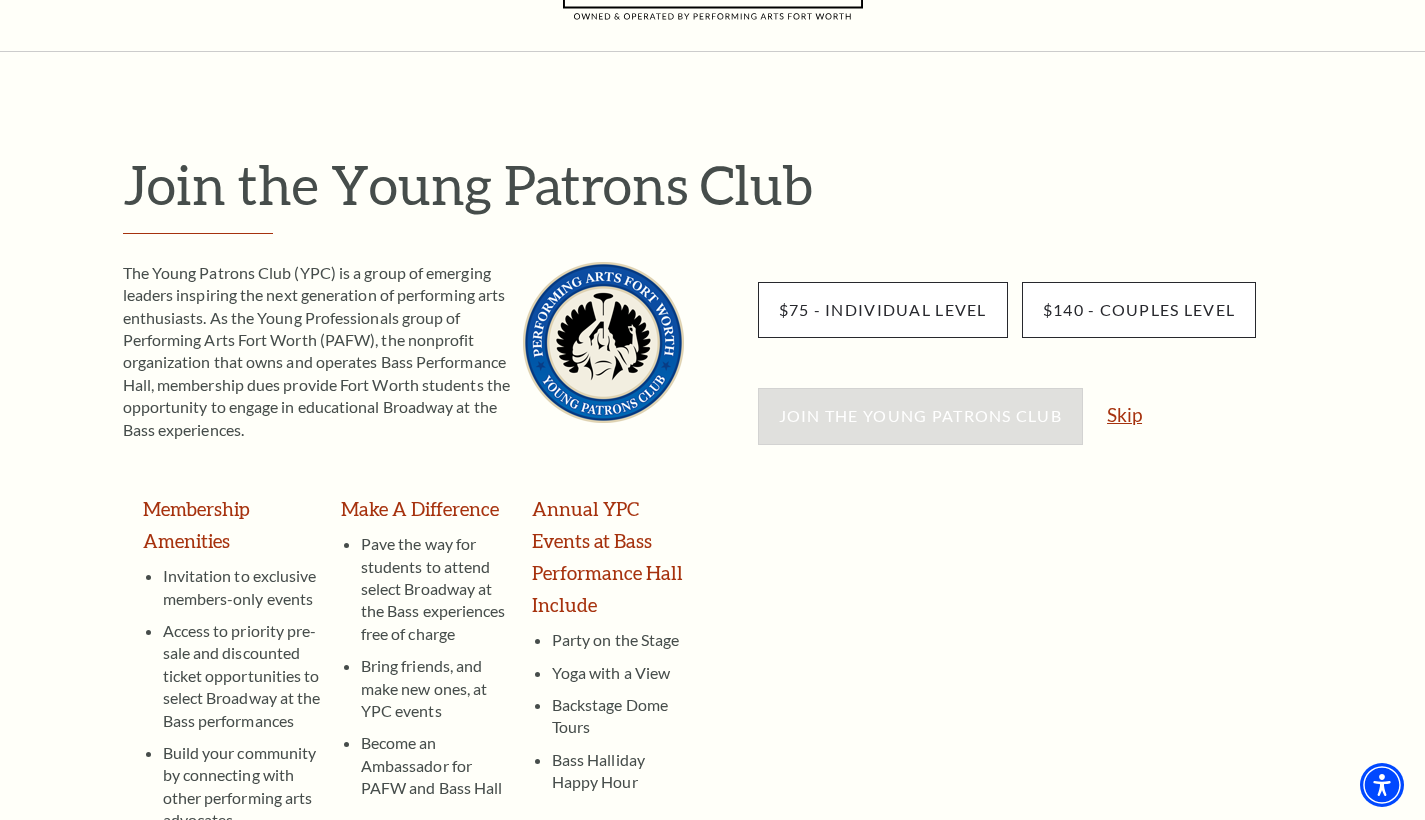 click on "Skip" at bounding box center (1124, 414) 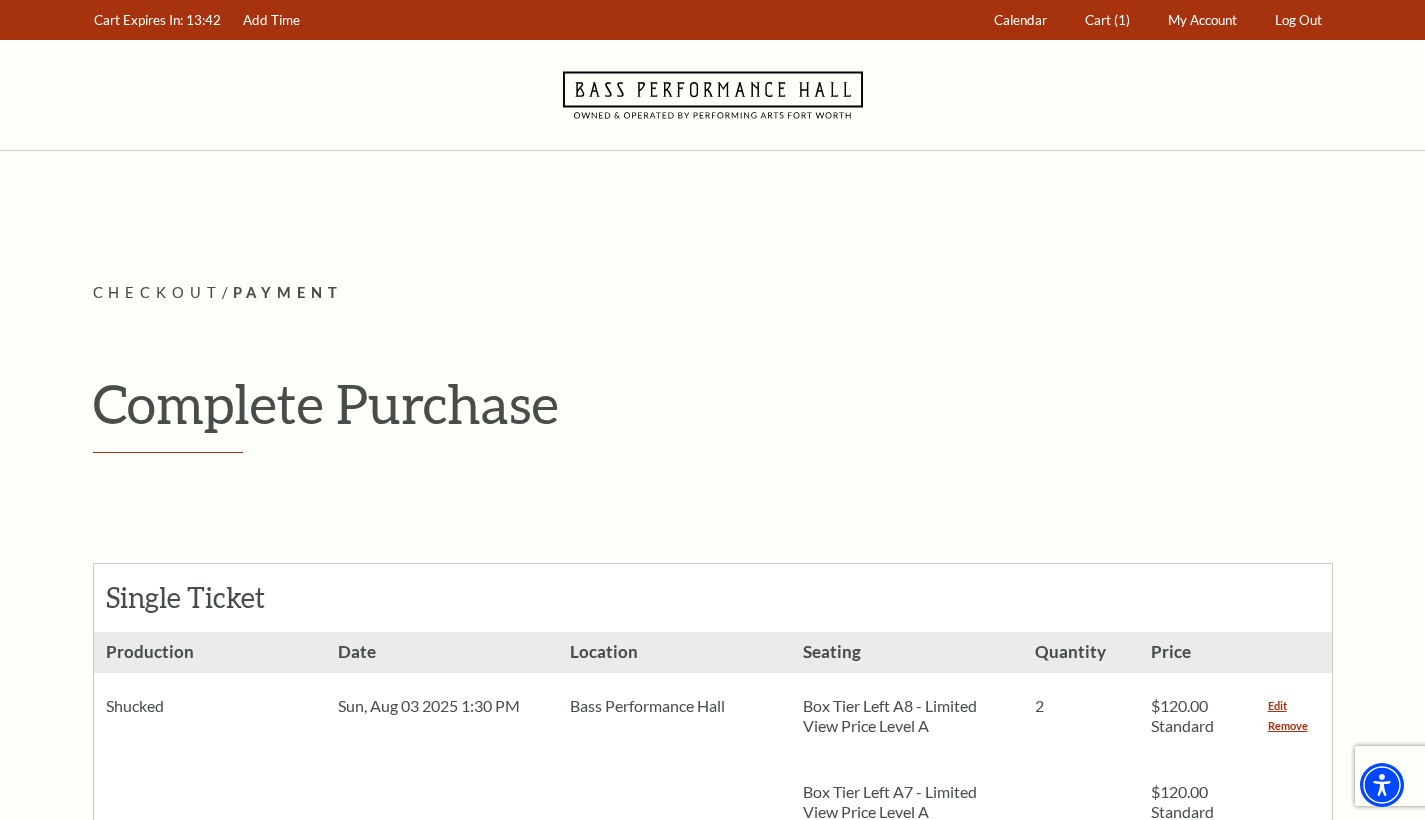 scroll, scrollTop: 572, scrollLeft: 0, axis: vertical 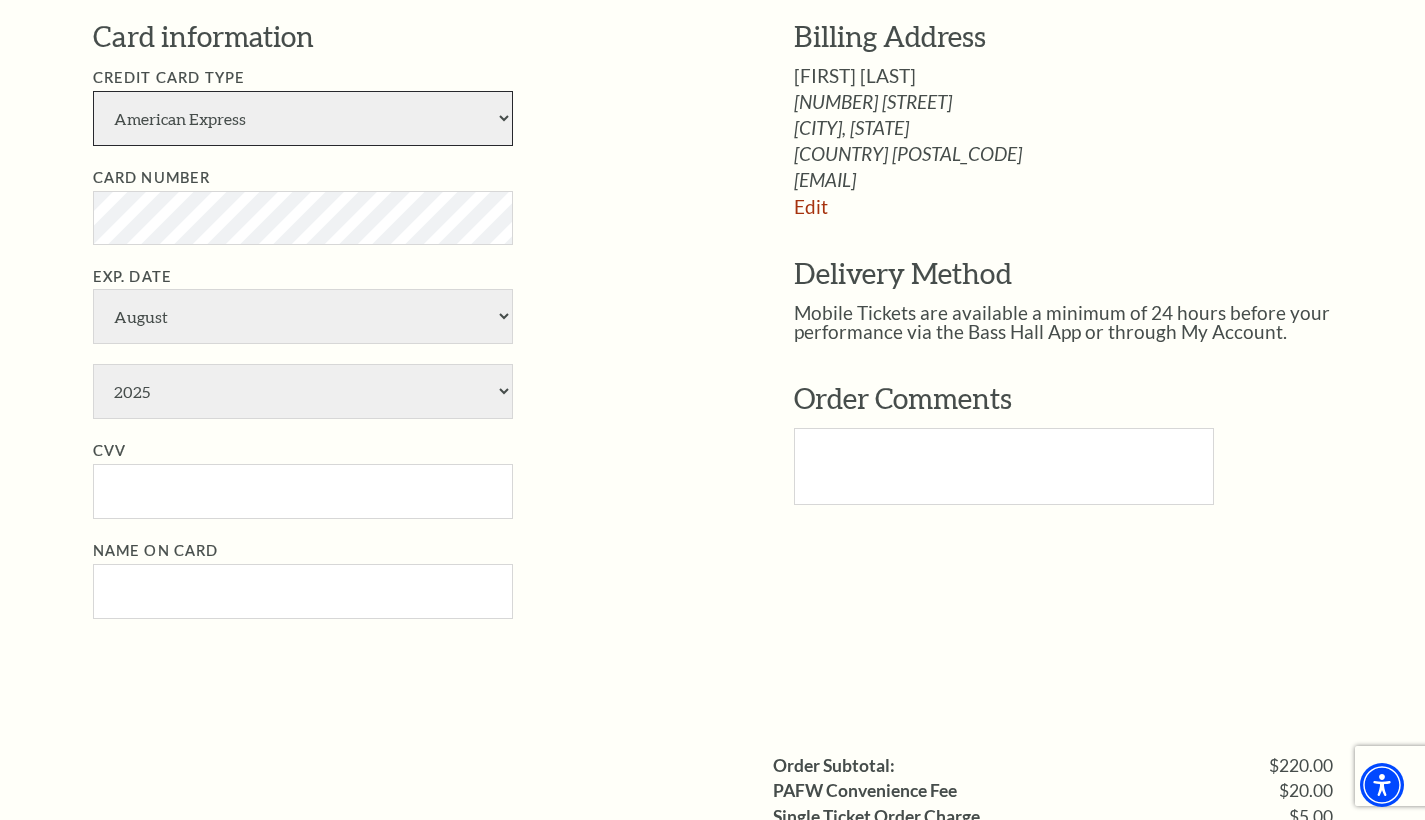 select on "25" 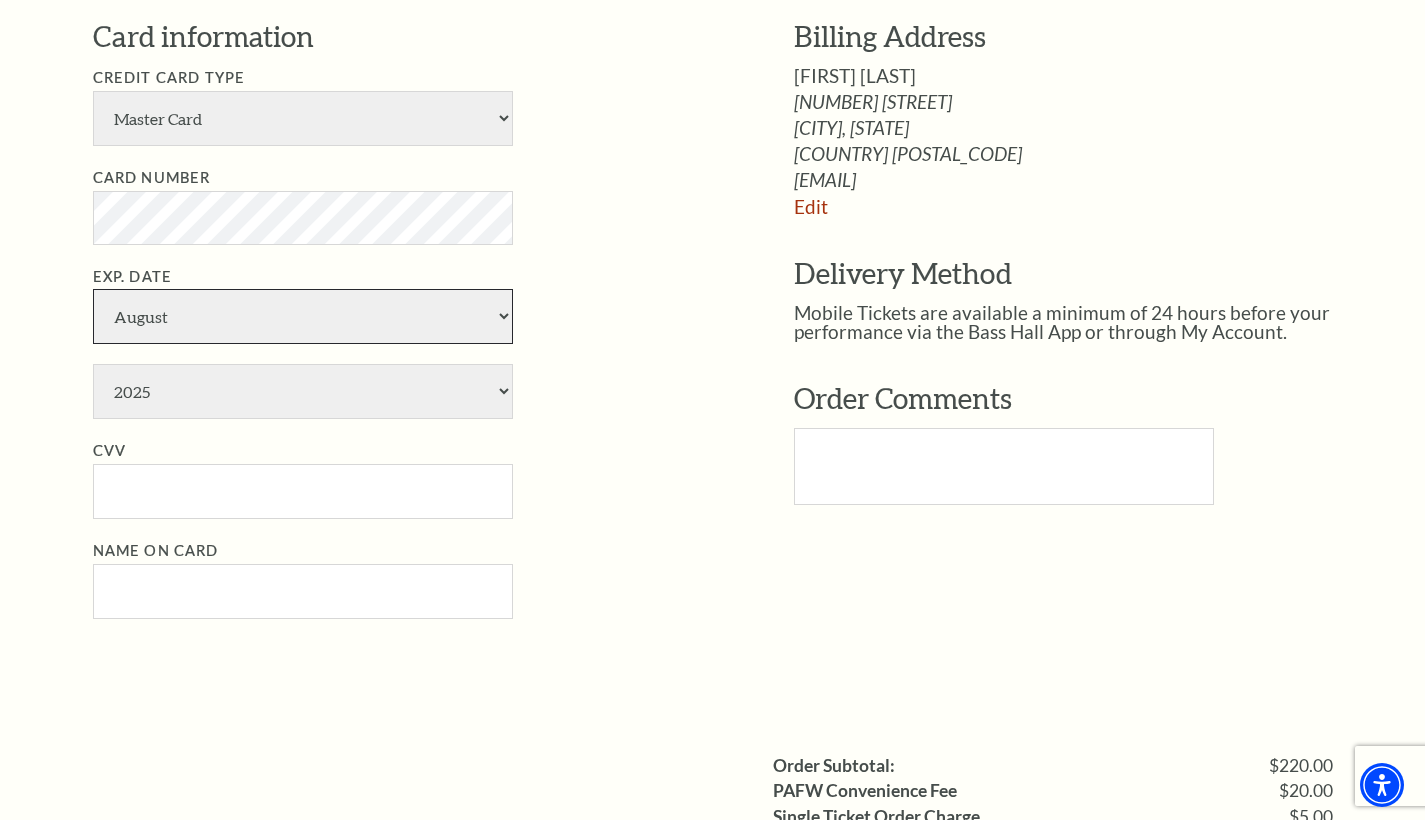 select on "7" 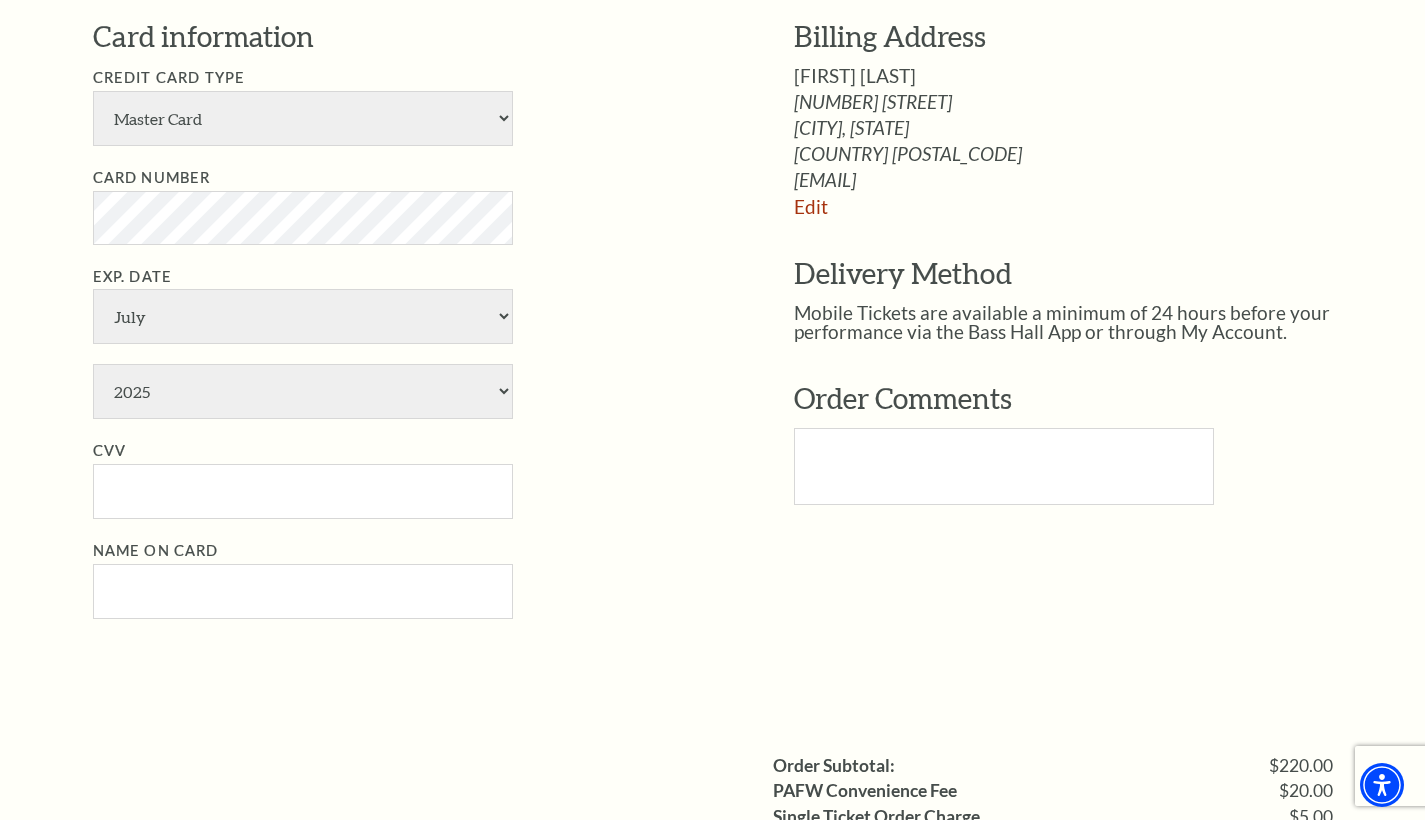 select on "2027" 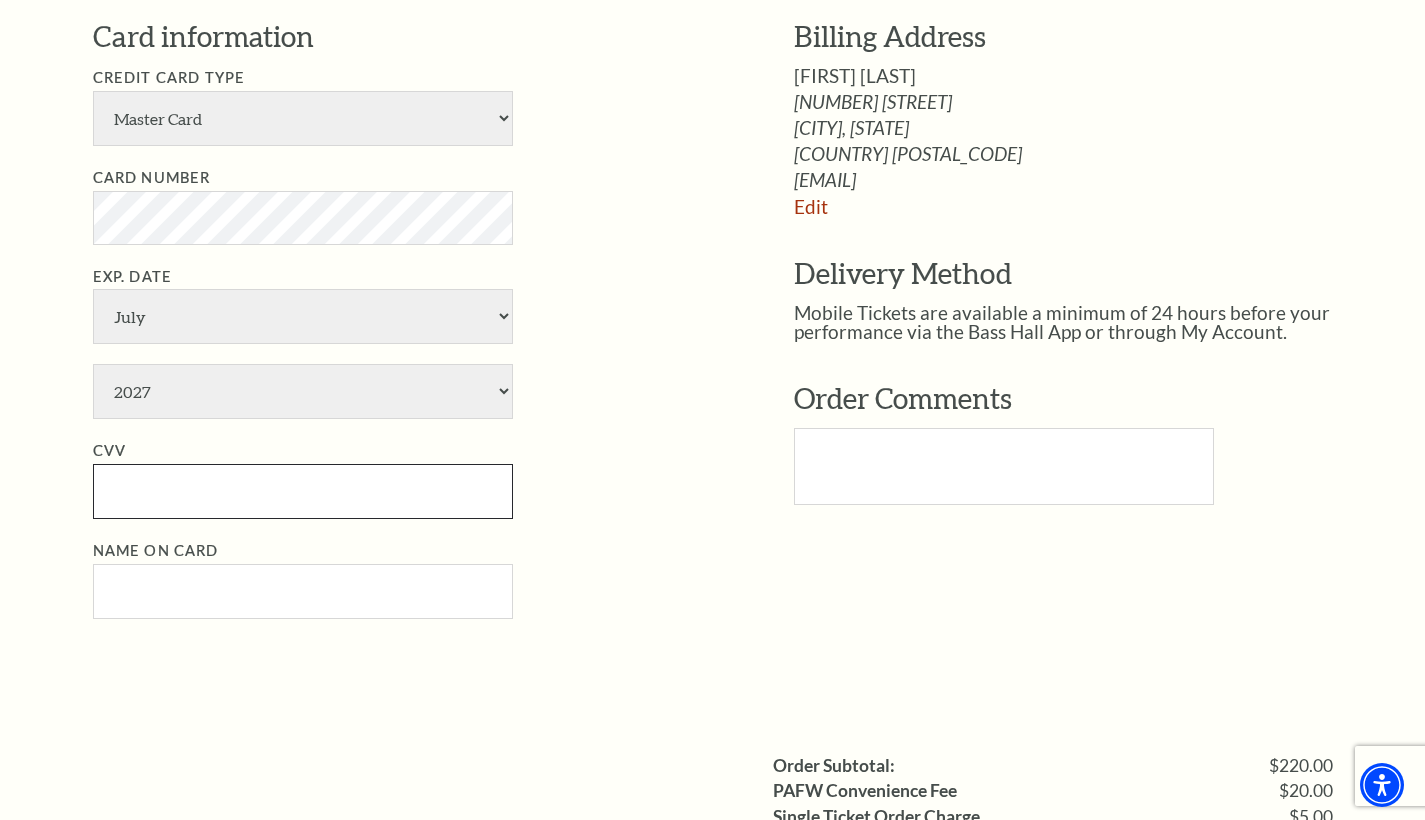 type on "298" 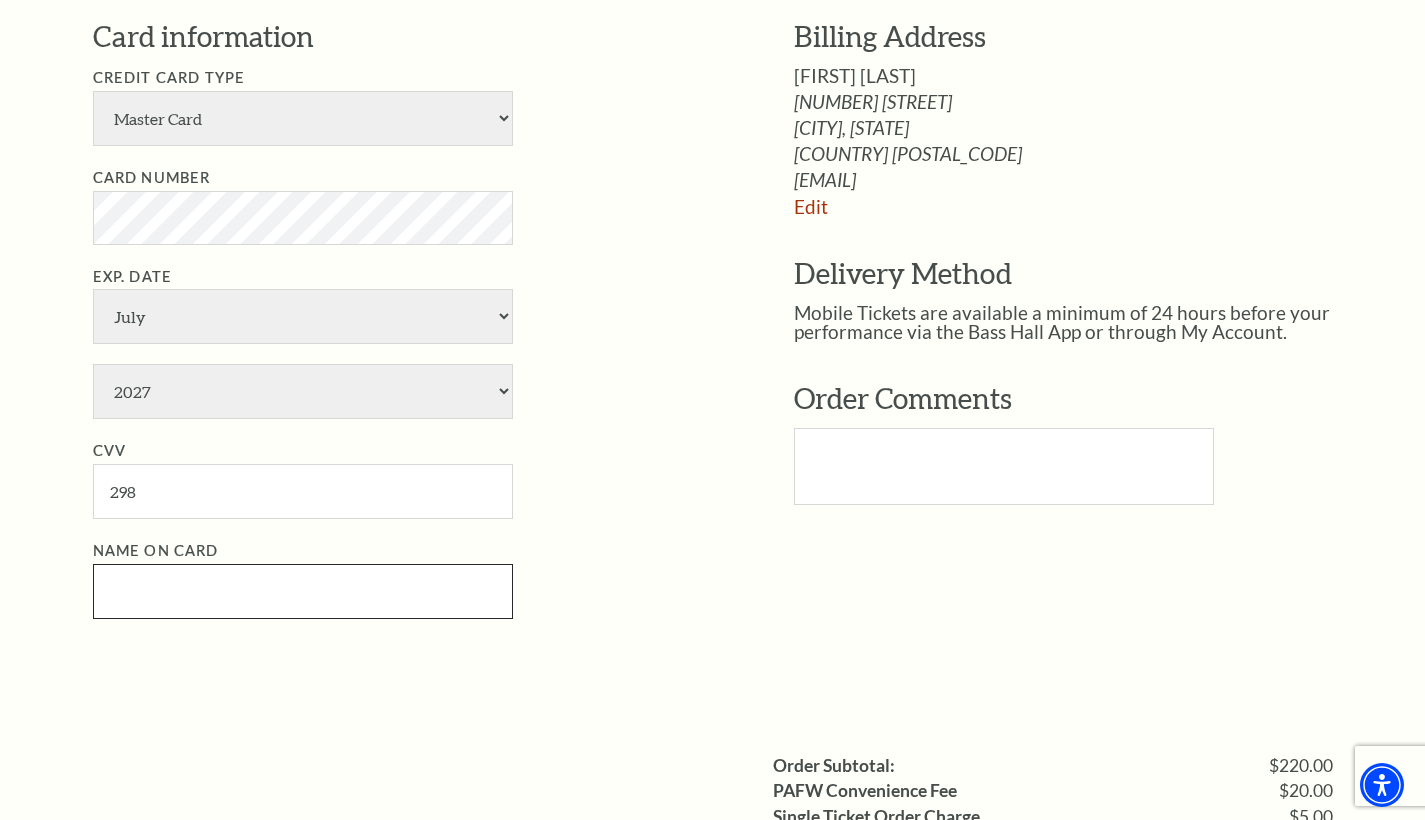 type on "Lynsey Blair" 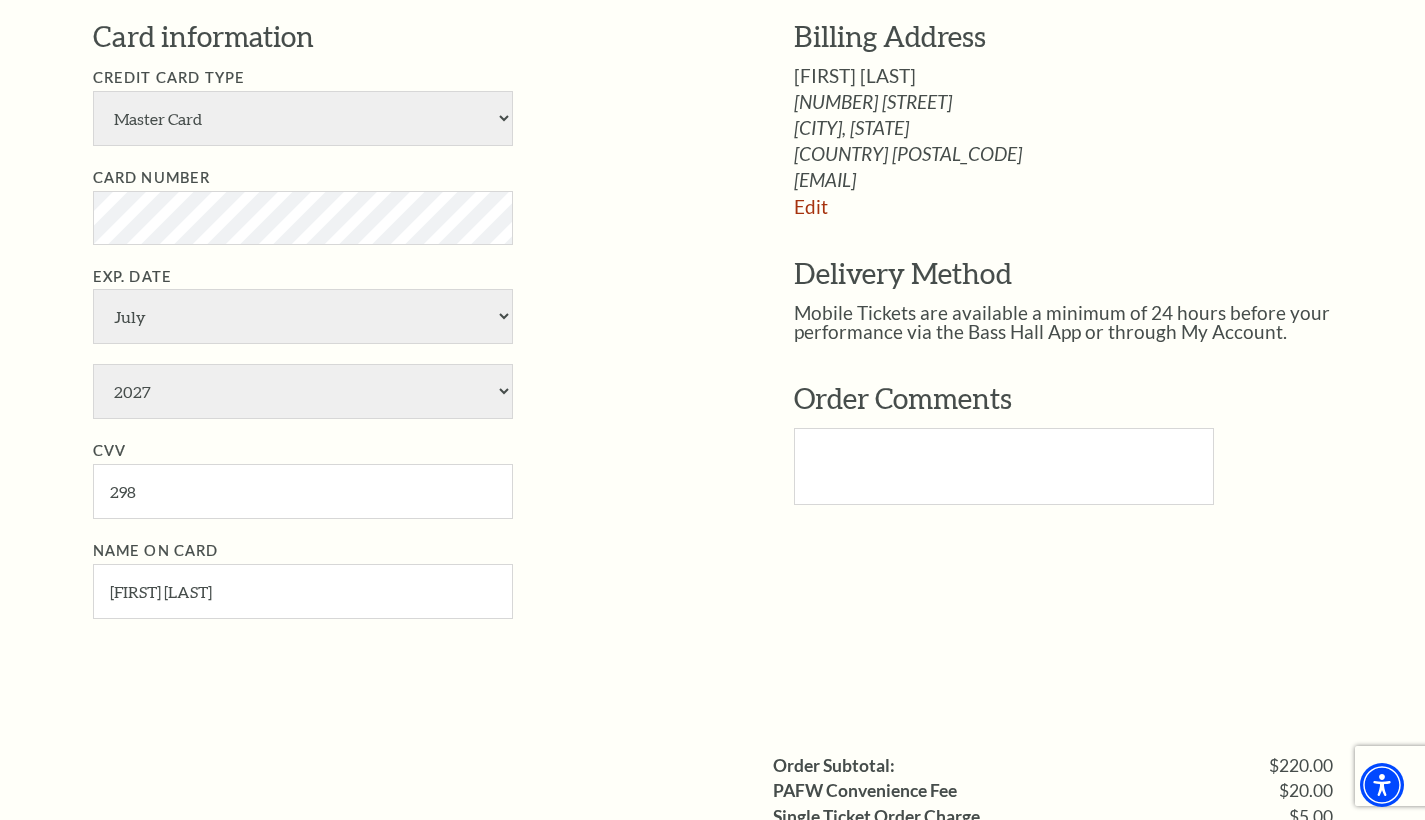 scroll, scrollTop: 319, scrollLeft: 0, axis: vertical 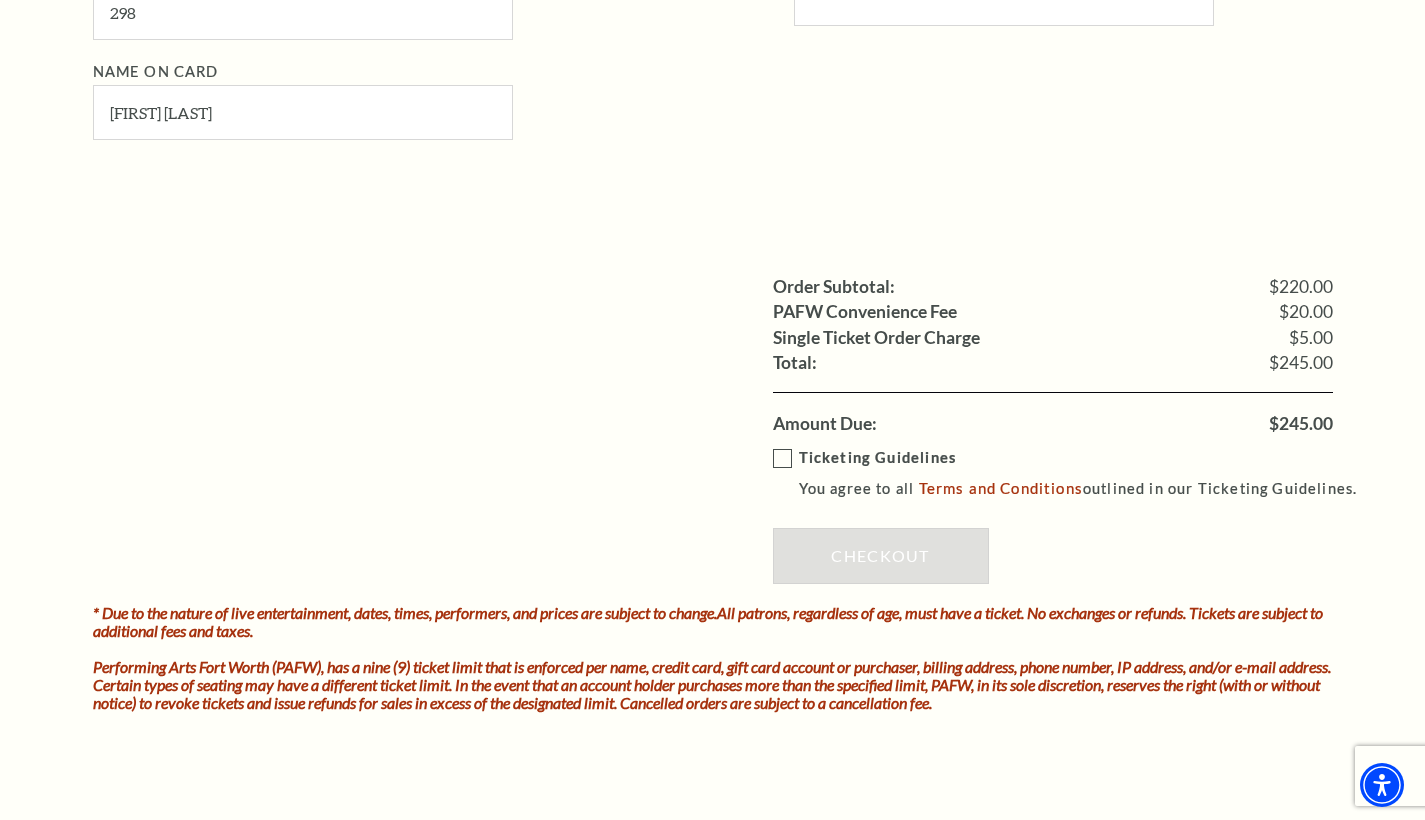 click on "Ticketing Guidelines
You agree to all   Terms and Conditions  outlined in our Ticketing Guidelines." at bounding box center [1074, 473] 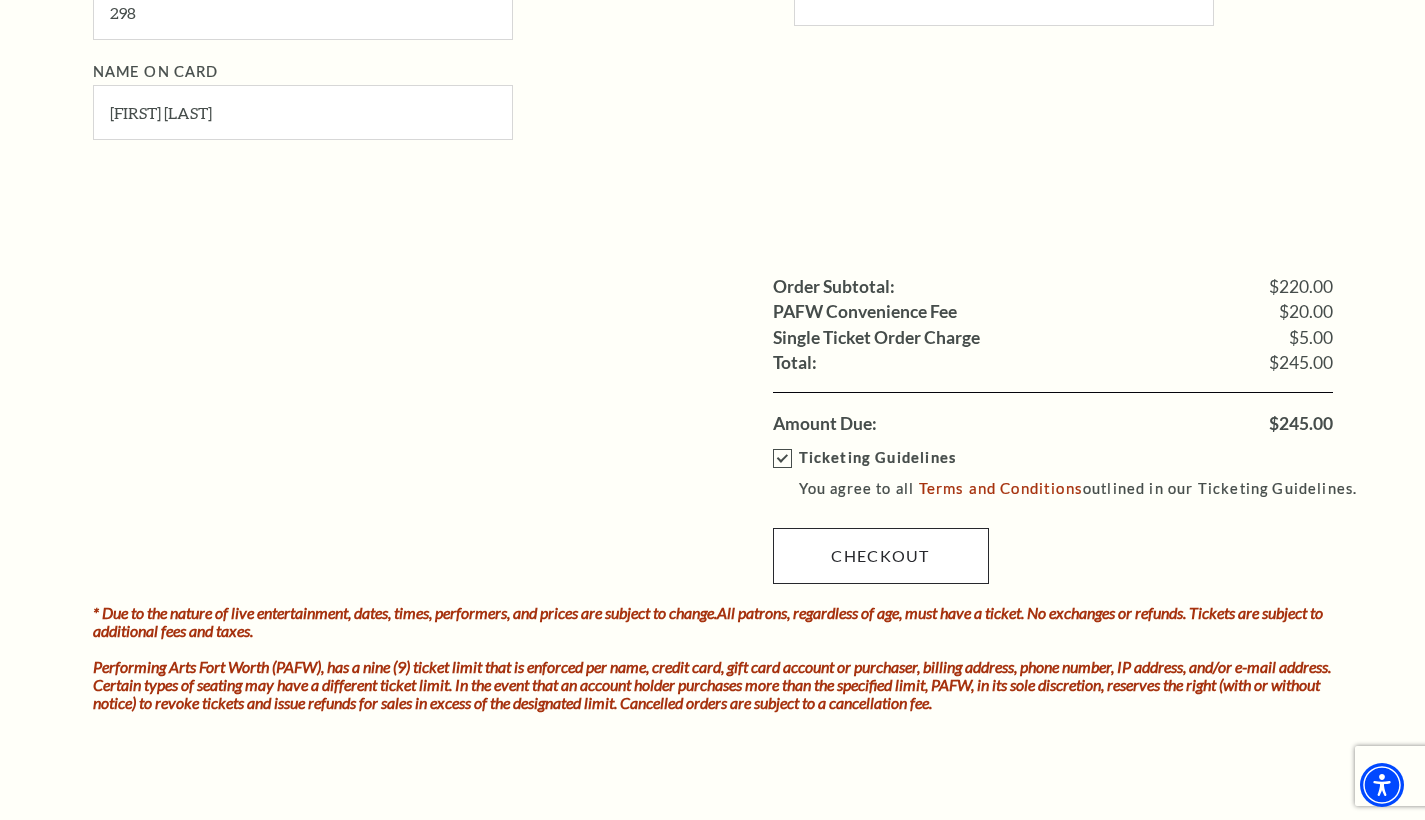 click on "Checkout" at bounding box center [881, 556] 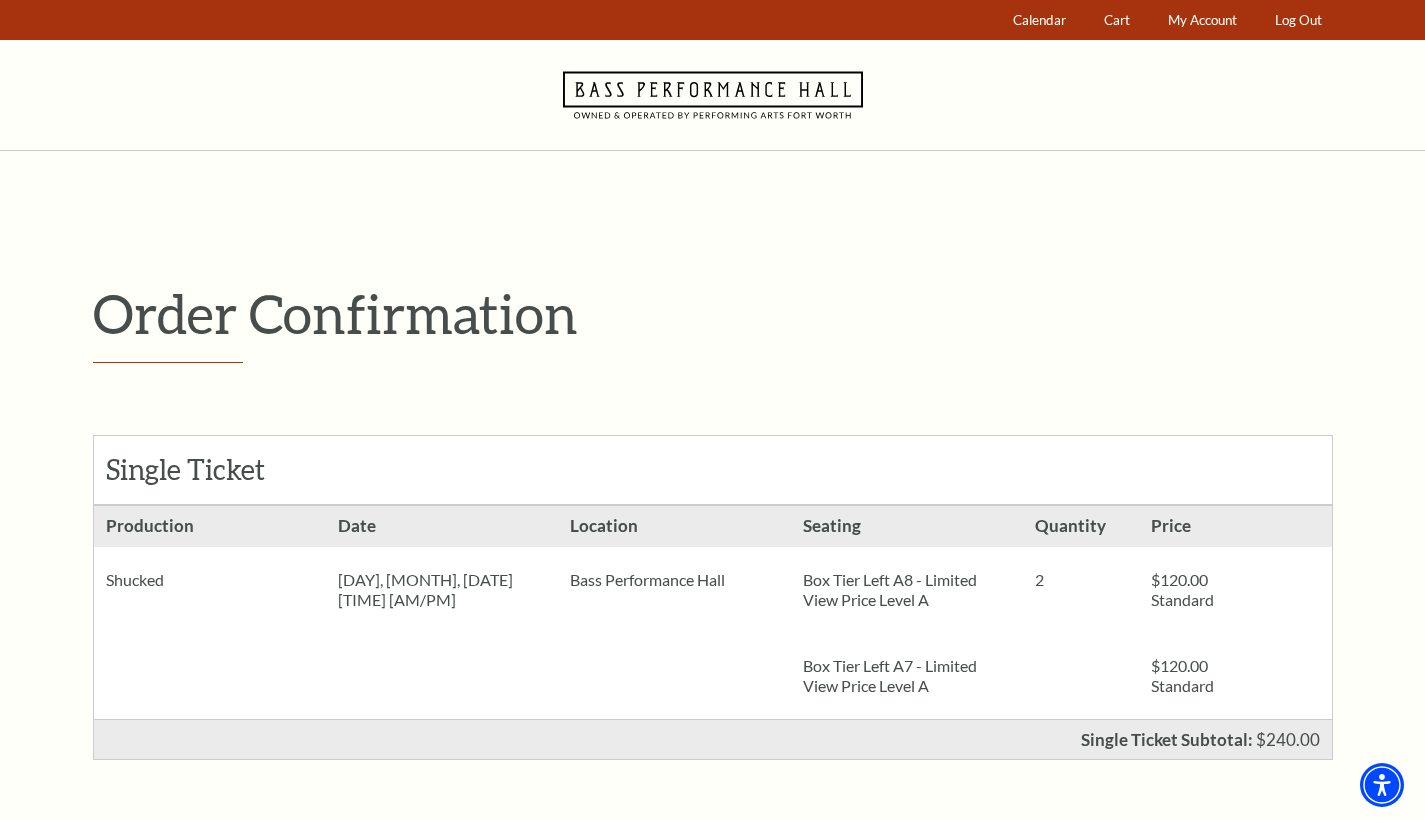 scroll, scrollTop: 0, scrollLeft: 0, axis: both 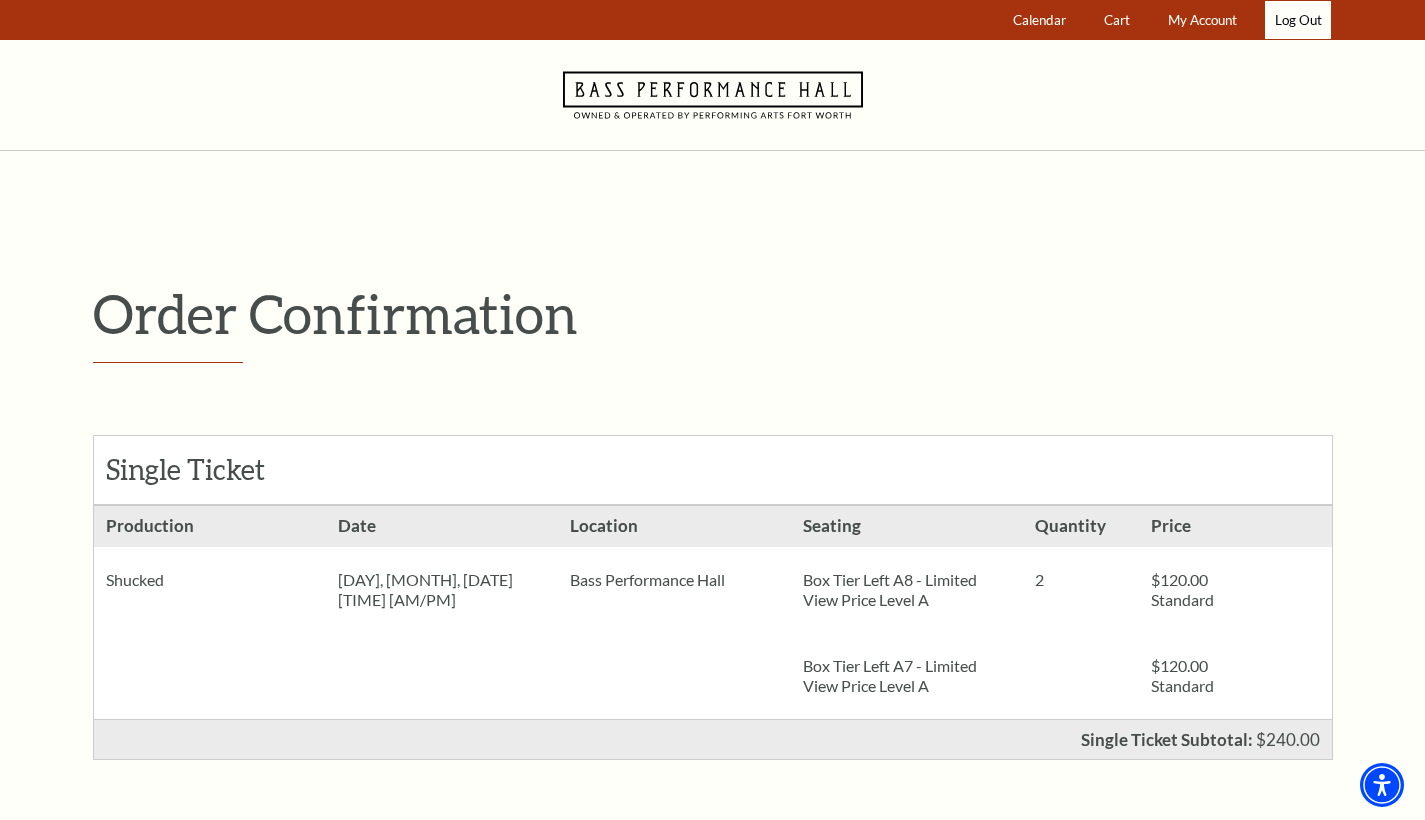 click on "Log Out" at bounding box center [1298, 20] 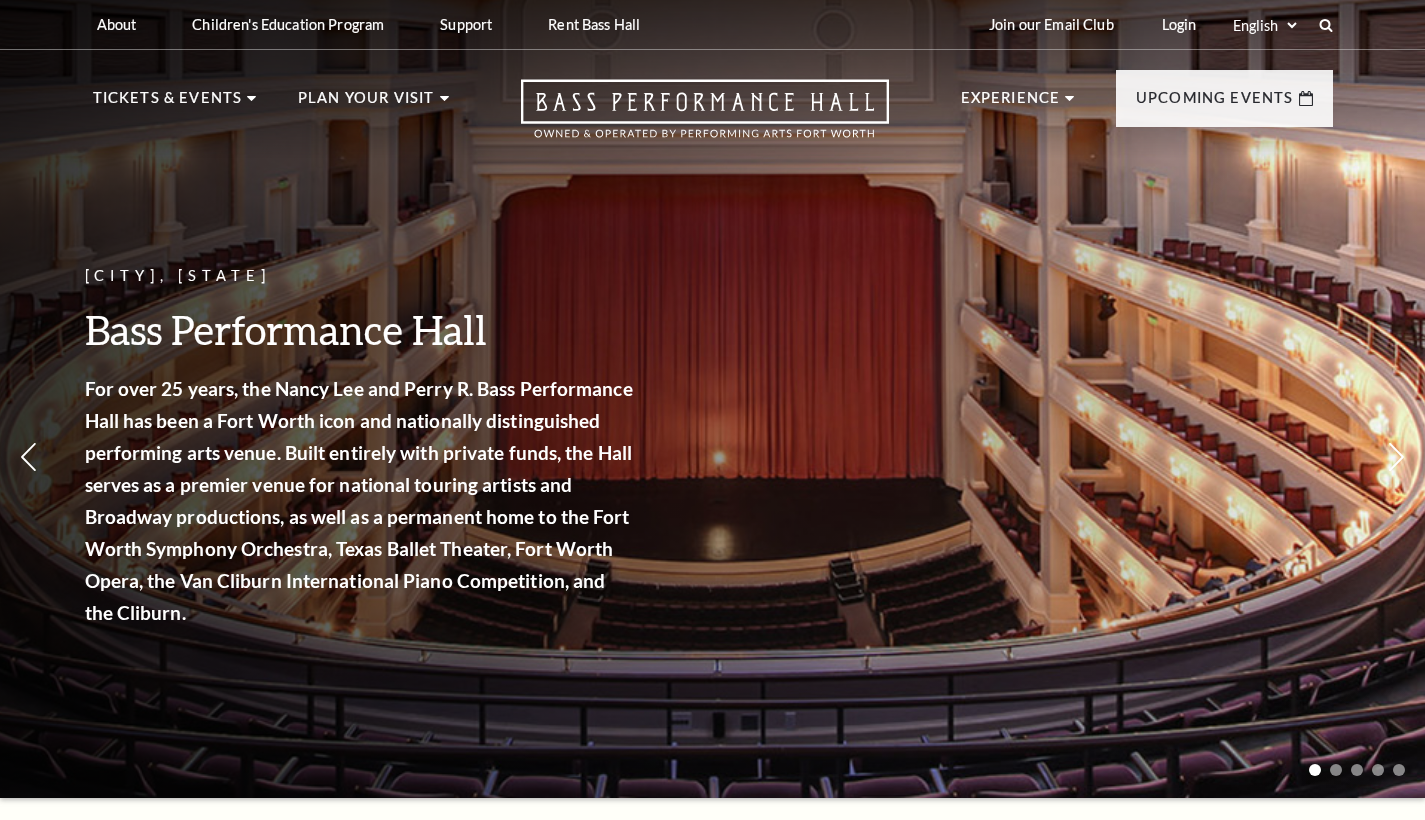 scroll, scrollTop: 0, scrollLeft: 0, axis: both 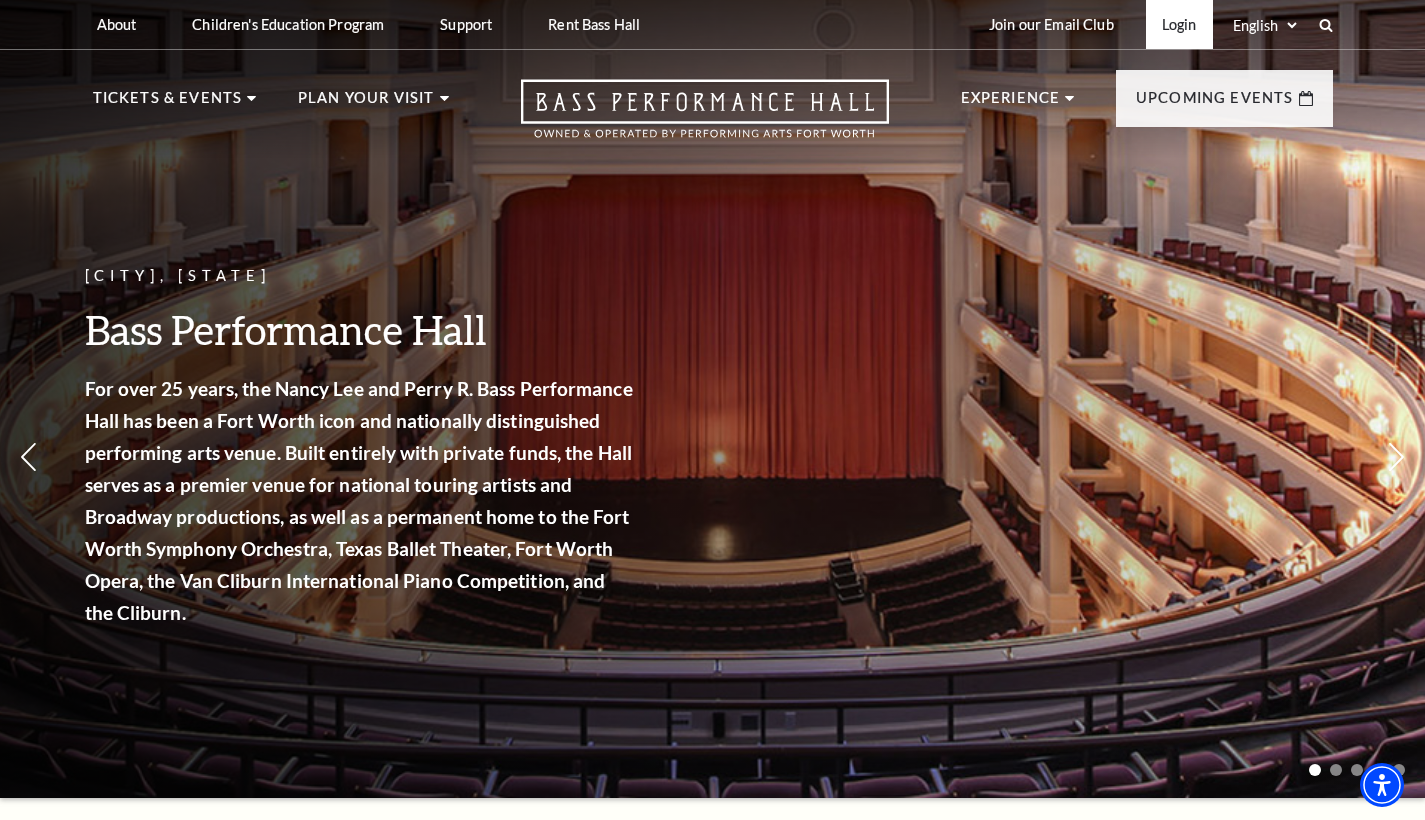 click on "Login" at bounding box center [1179, 24] 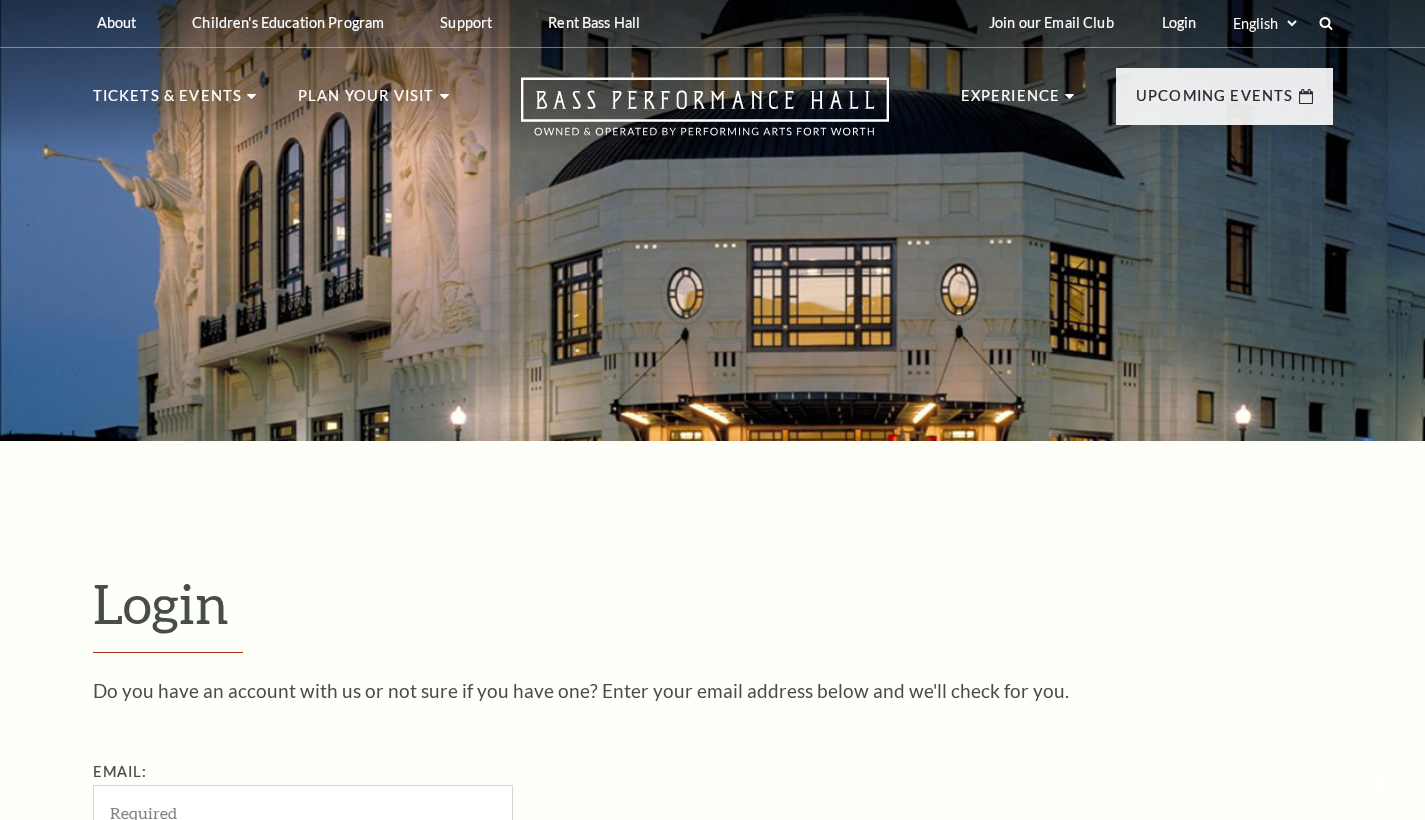 scroll, scrollTop: 0, scrollLeft: 0, axis: both 